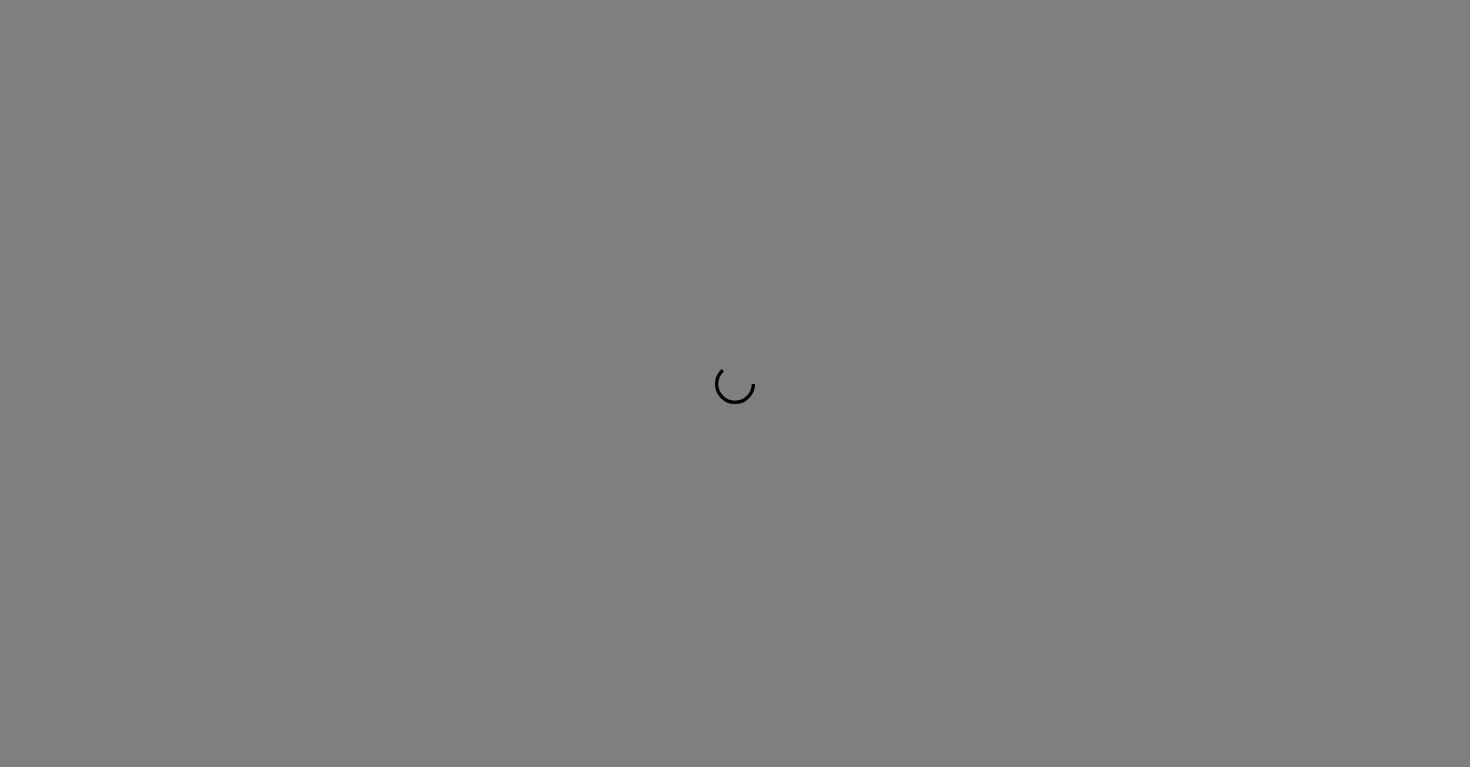 scroll, scrollTop: 0, scrollLeft: 0, axis: both 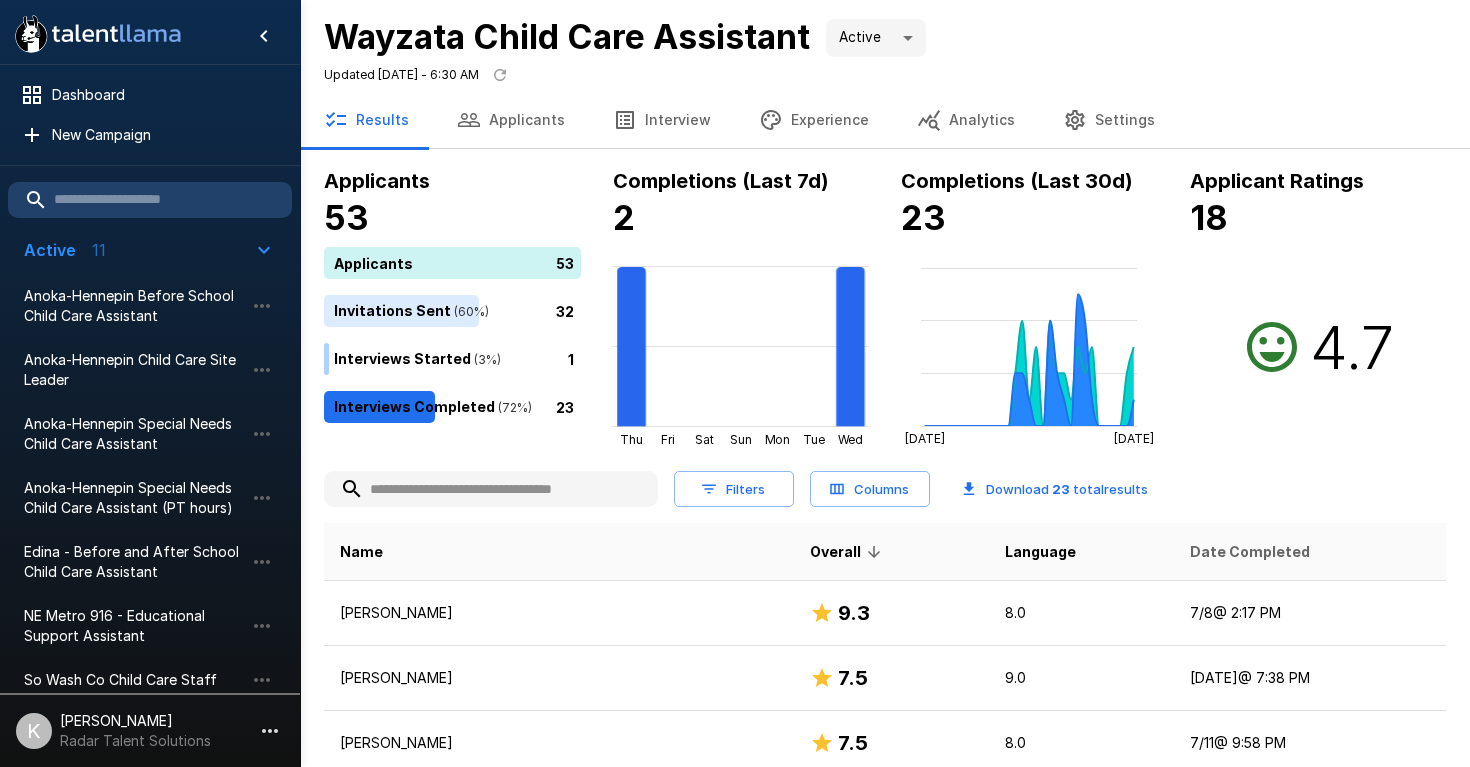 click on "Date Completed" at bounding box center [1250, 552] 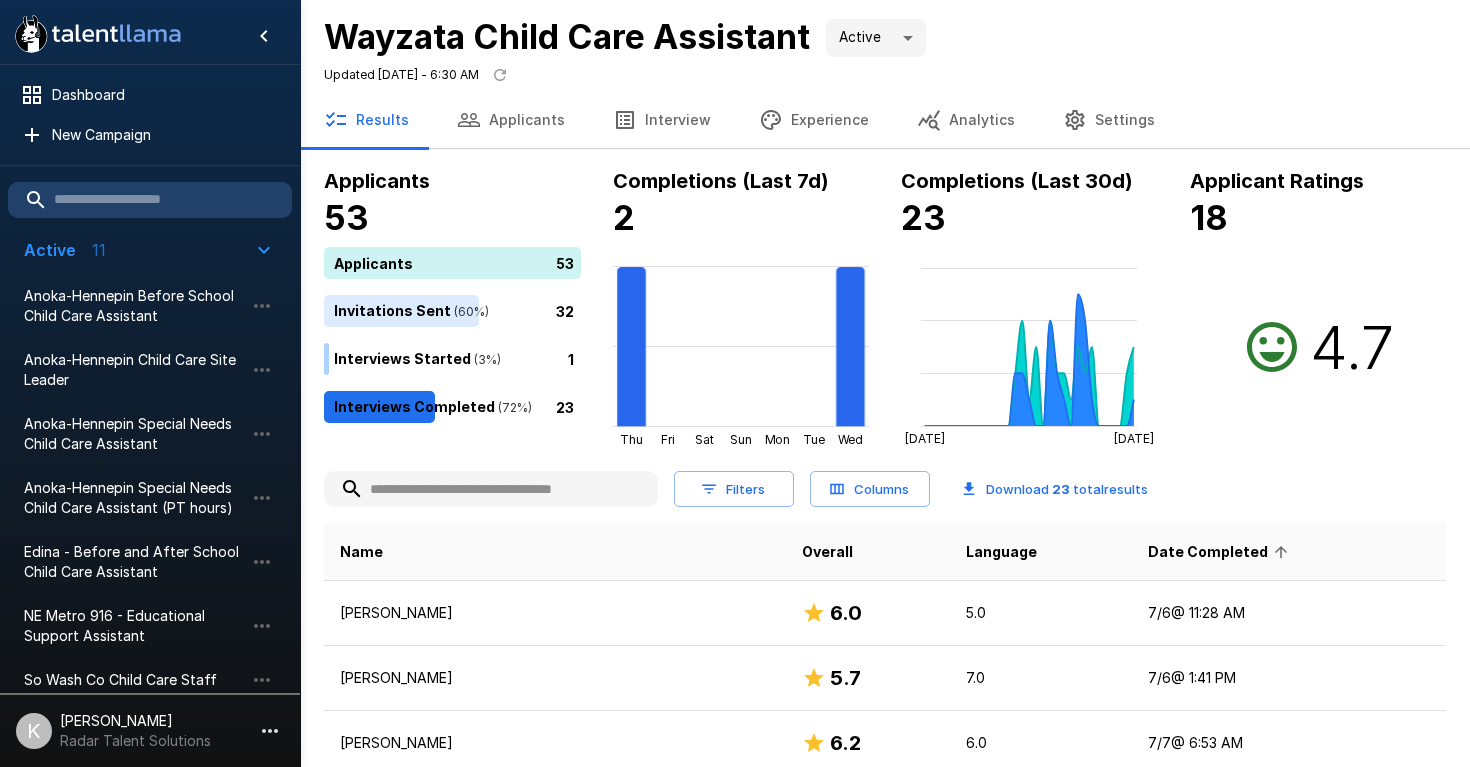 click on "Date Completed" at bounding box center [1221, 552] 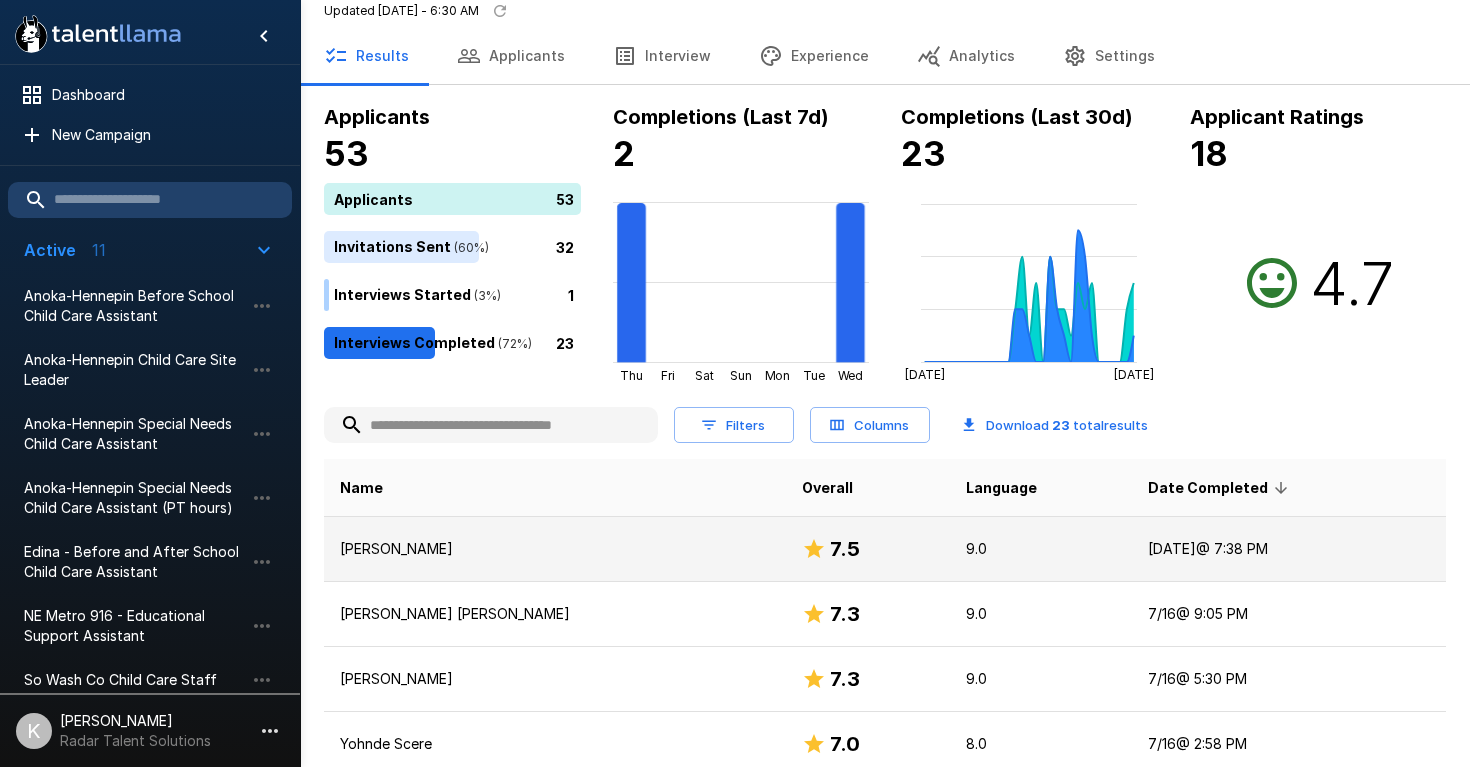 scroll, scrollTop: 120, scrollLeft: 0, axis: vertical 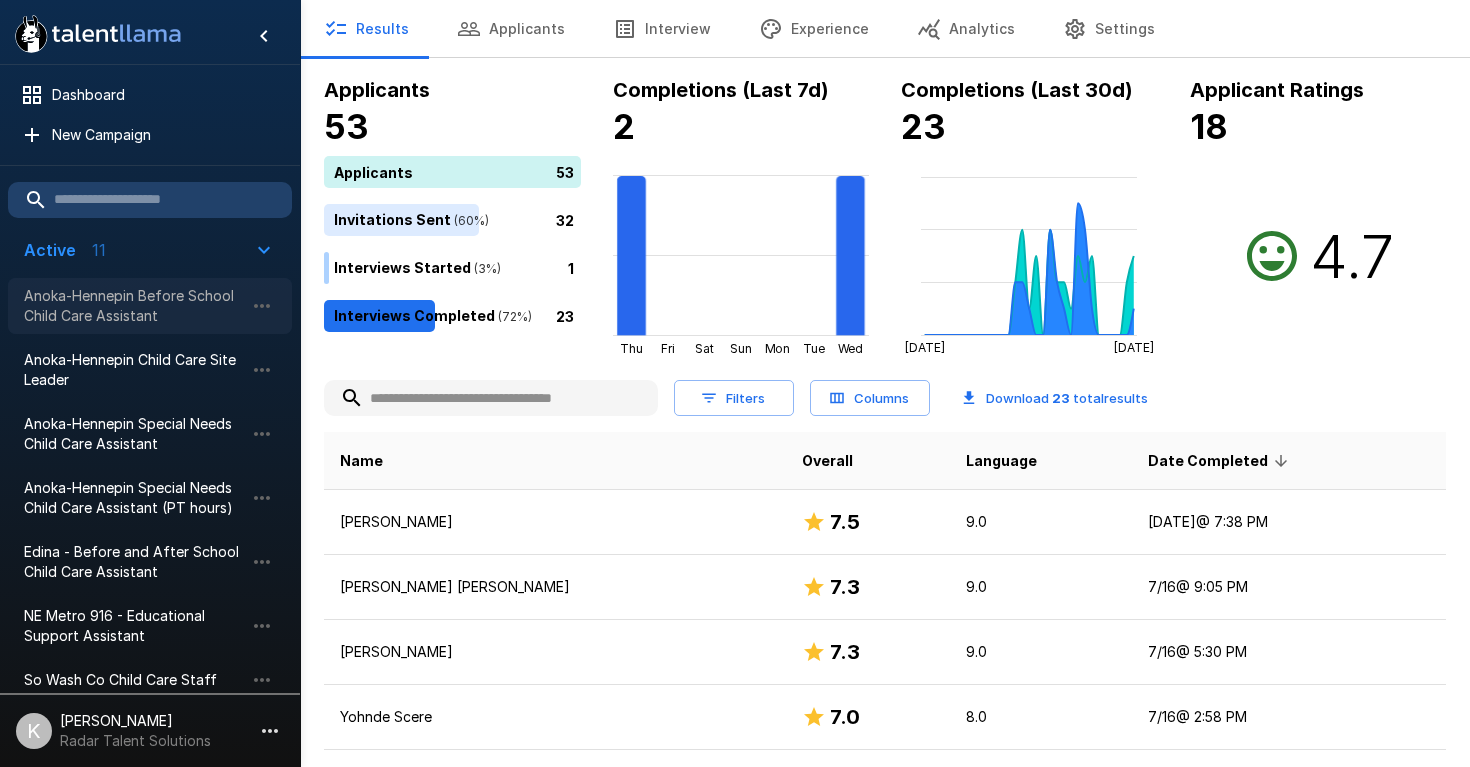 click on "Anoka-Hennepin Before School Child Care Assistant" at bounding box center [134, 306] 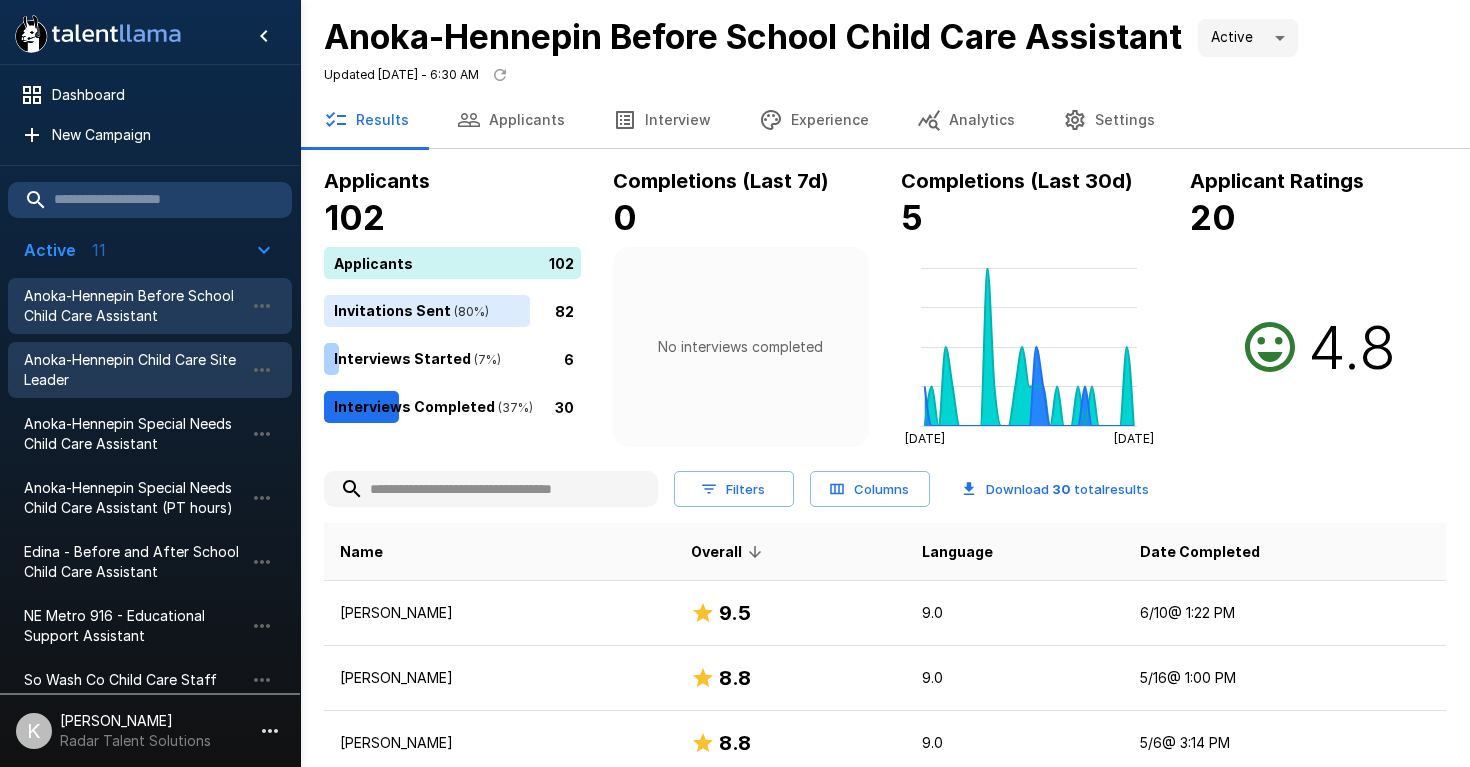 click on "Anoka-Hennepin Child Care Site Leader" at bounding box center [134, 370] 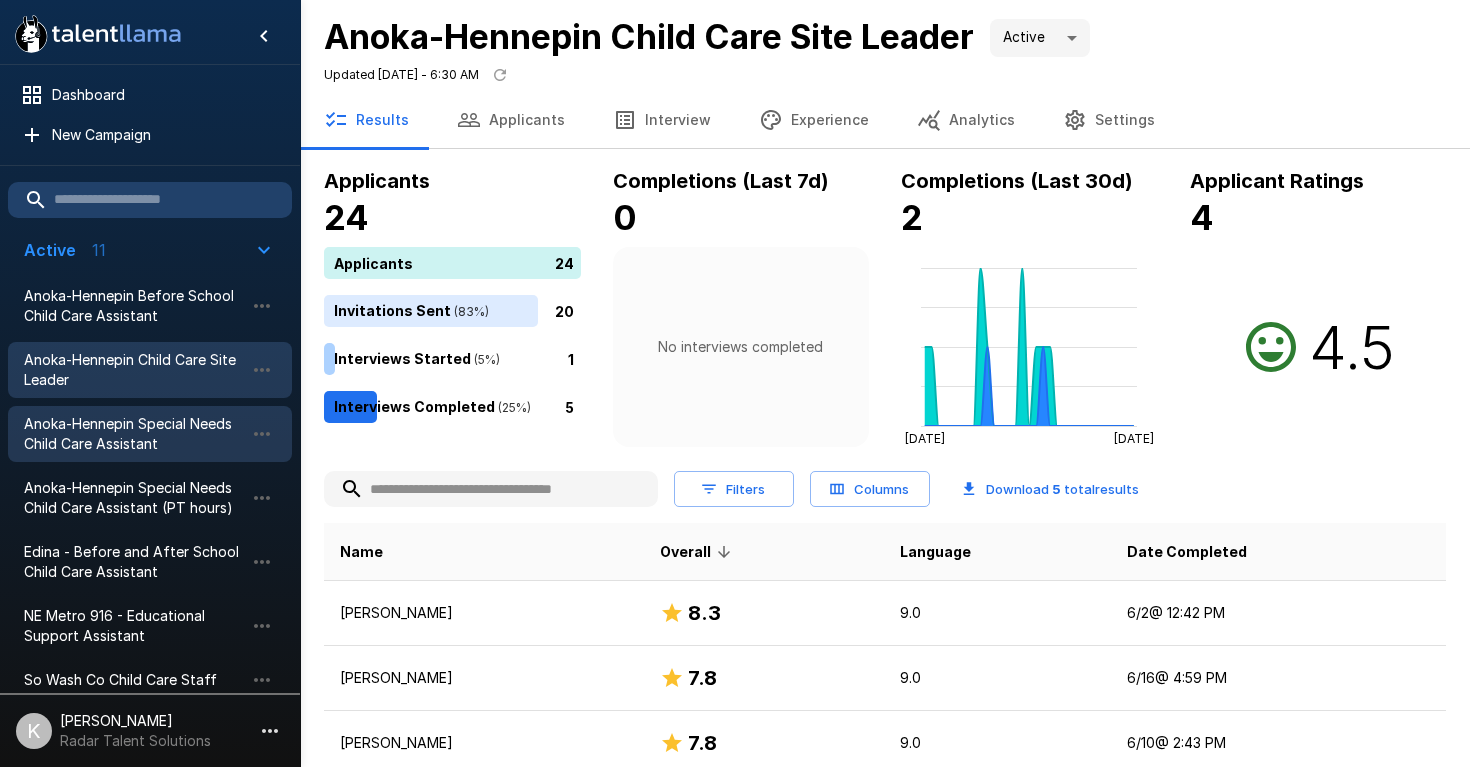 click on "Anoka-Hennepin Special Needs Child Care Assistant" at bounding box center (134, 434) 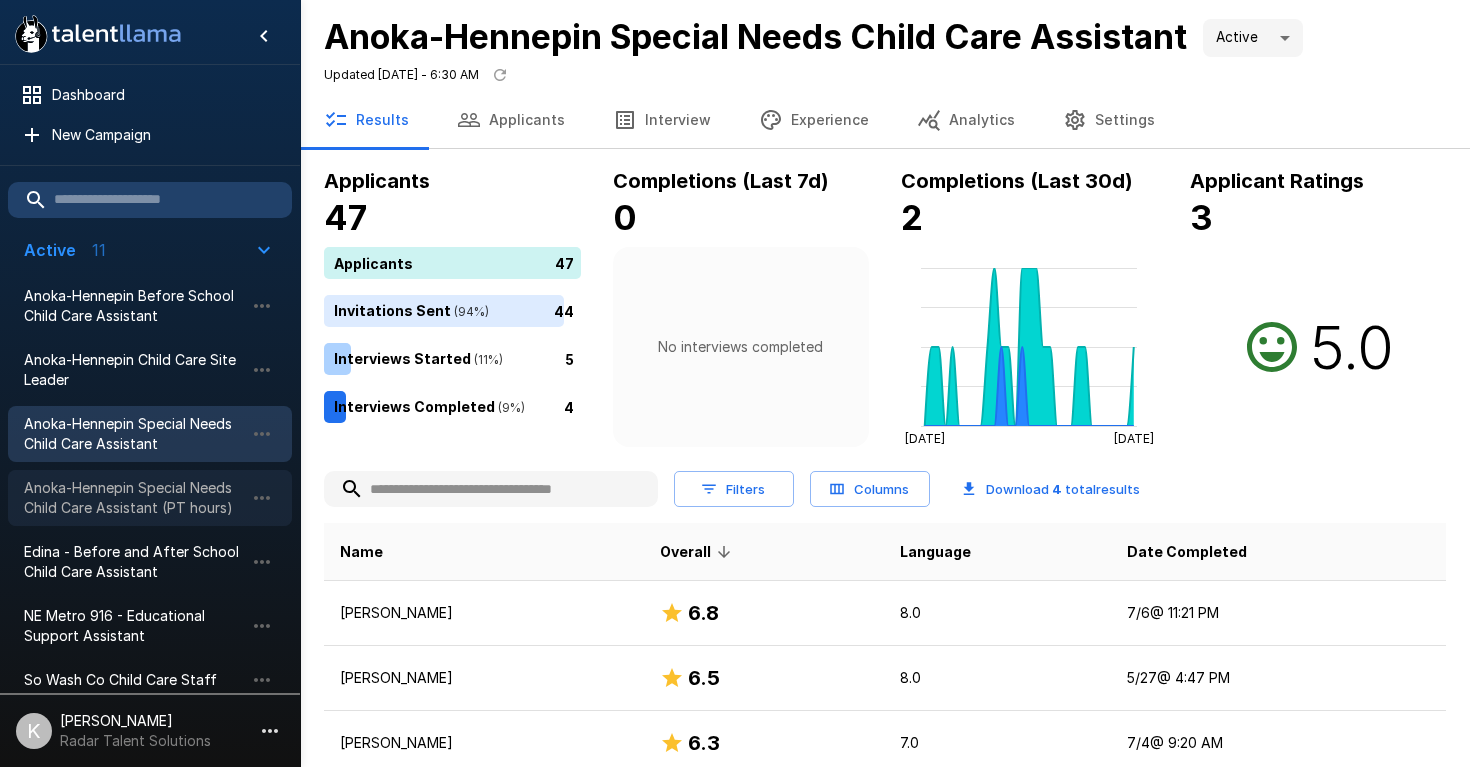 click on "Anoka-Hennepin Special Needs Child Care Assistant (PT hours)" at bounding box center [134, 498] 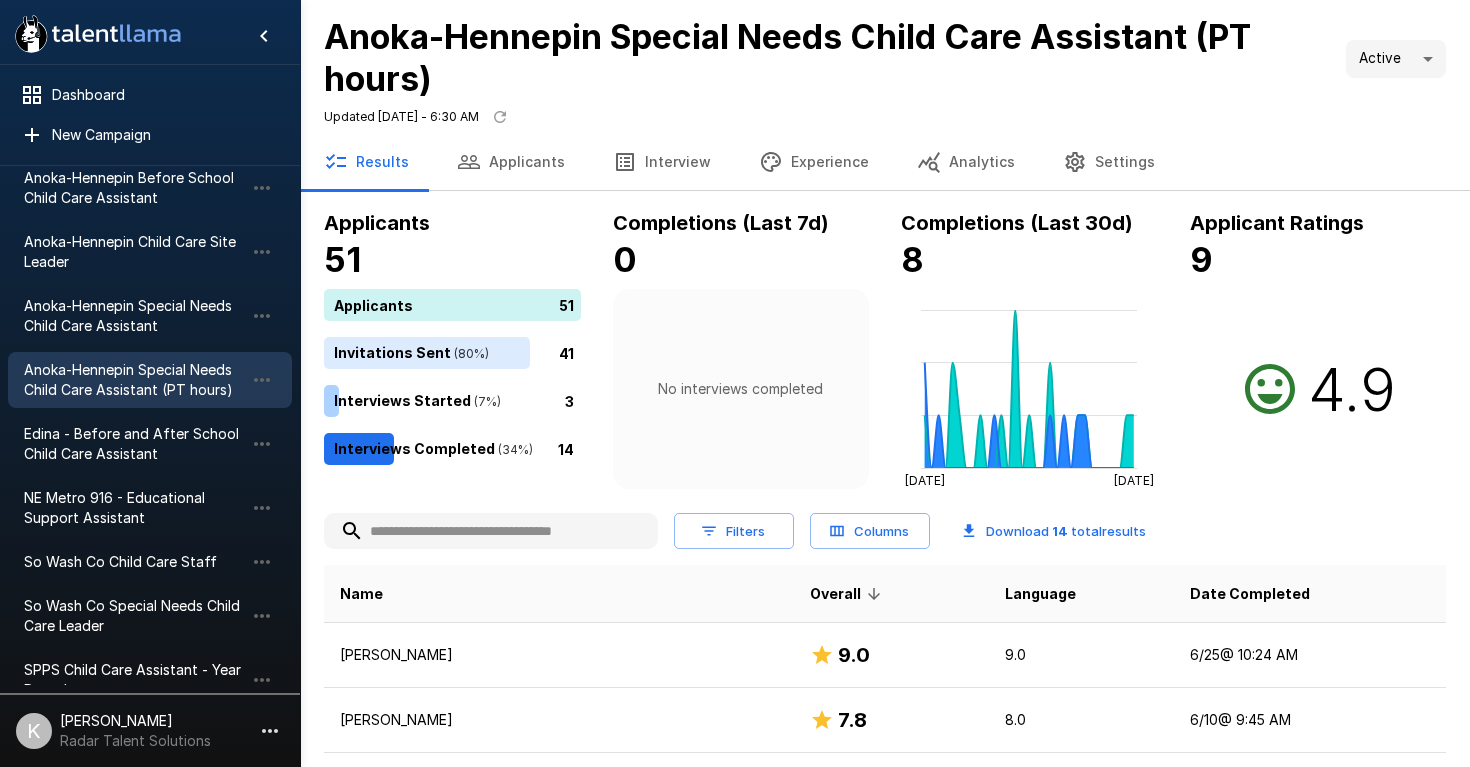 scroll, scrollTop: 140, scrollLeft: 0, axis: vertical 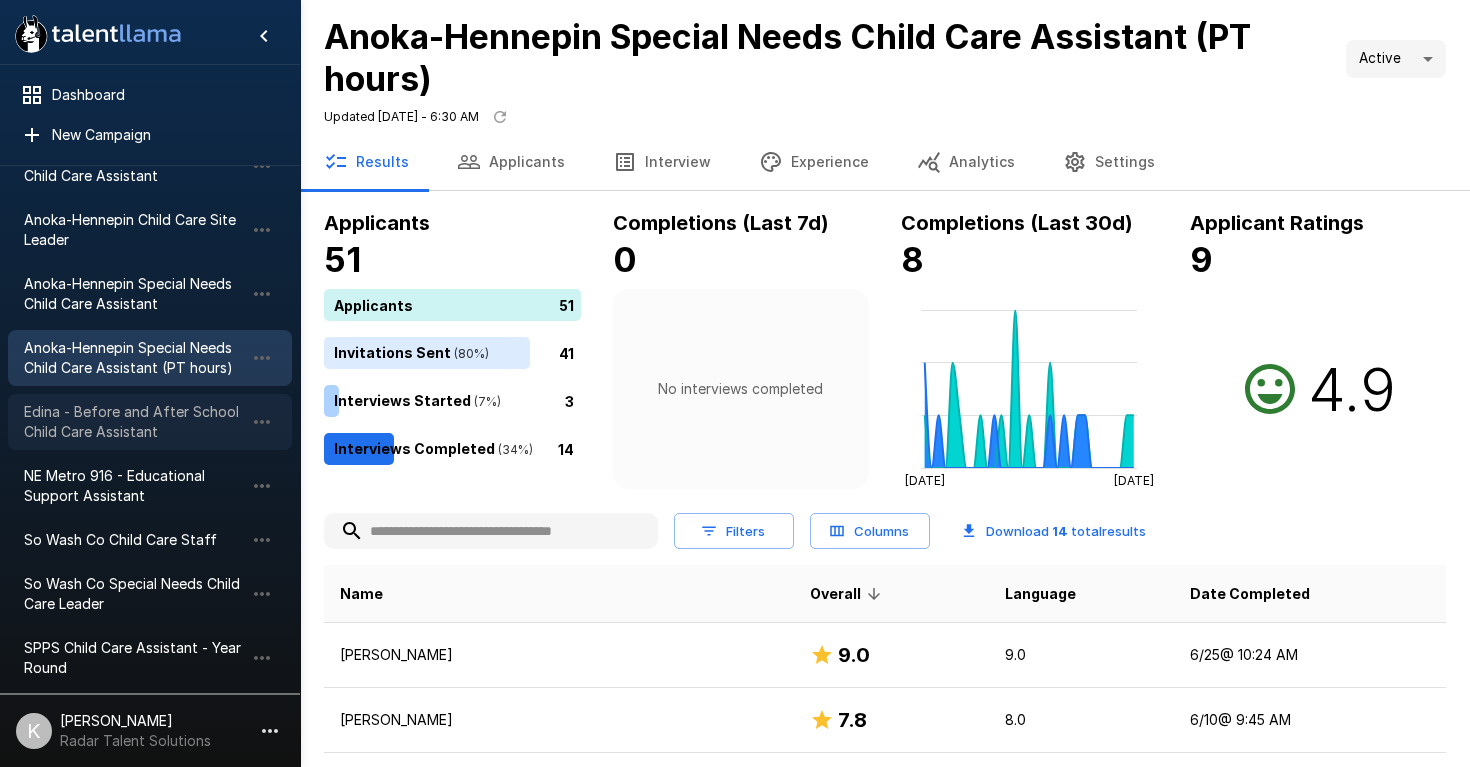 click on "Edina - Before and After School Child Care Assistant" at bounding box center [134, 422] 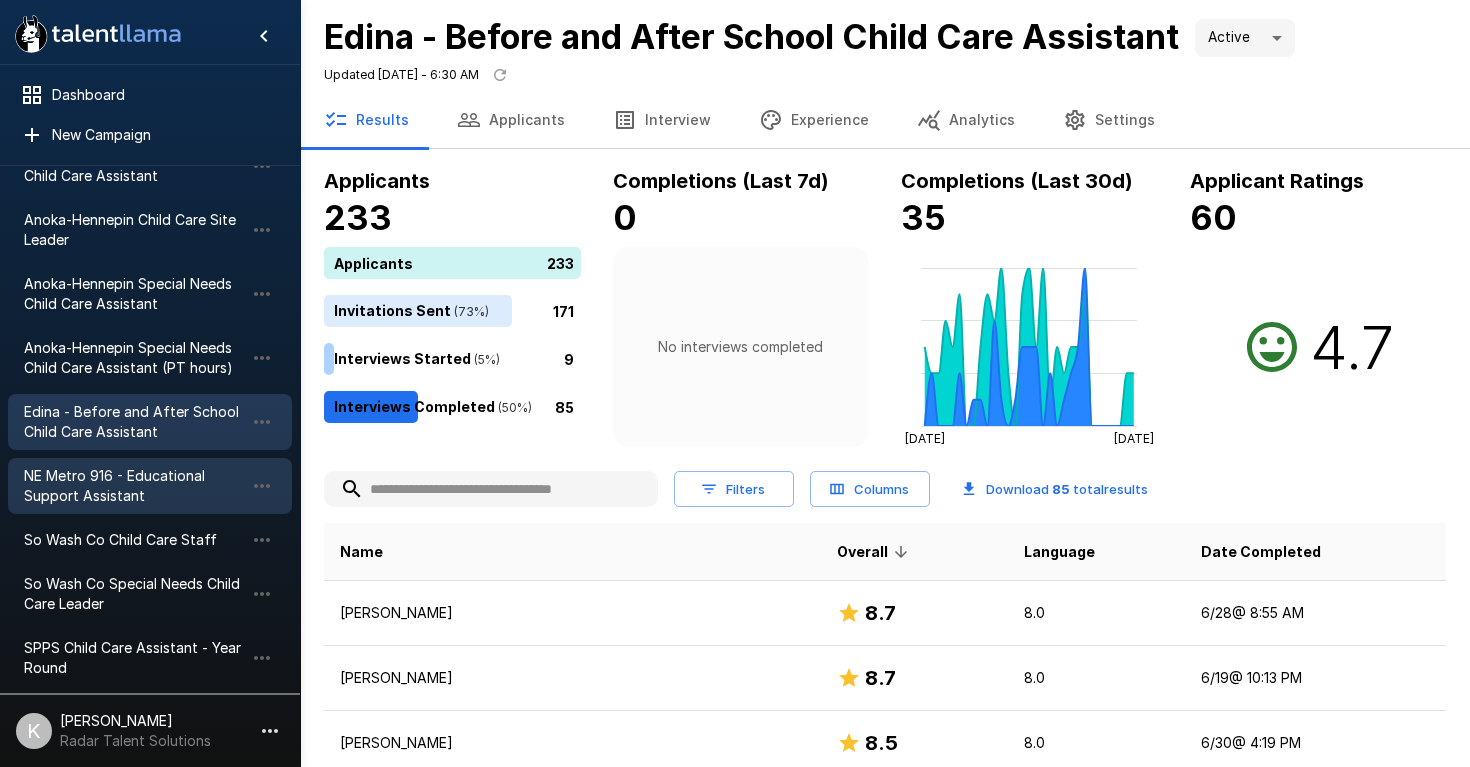 click on "NE Metro 916 - Educational Support Assistant" at bounding box center (134, 486) 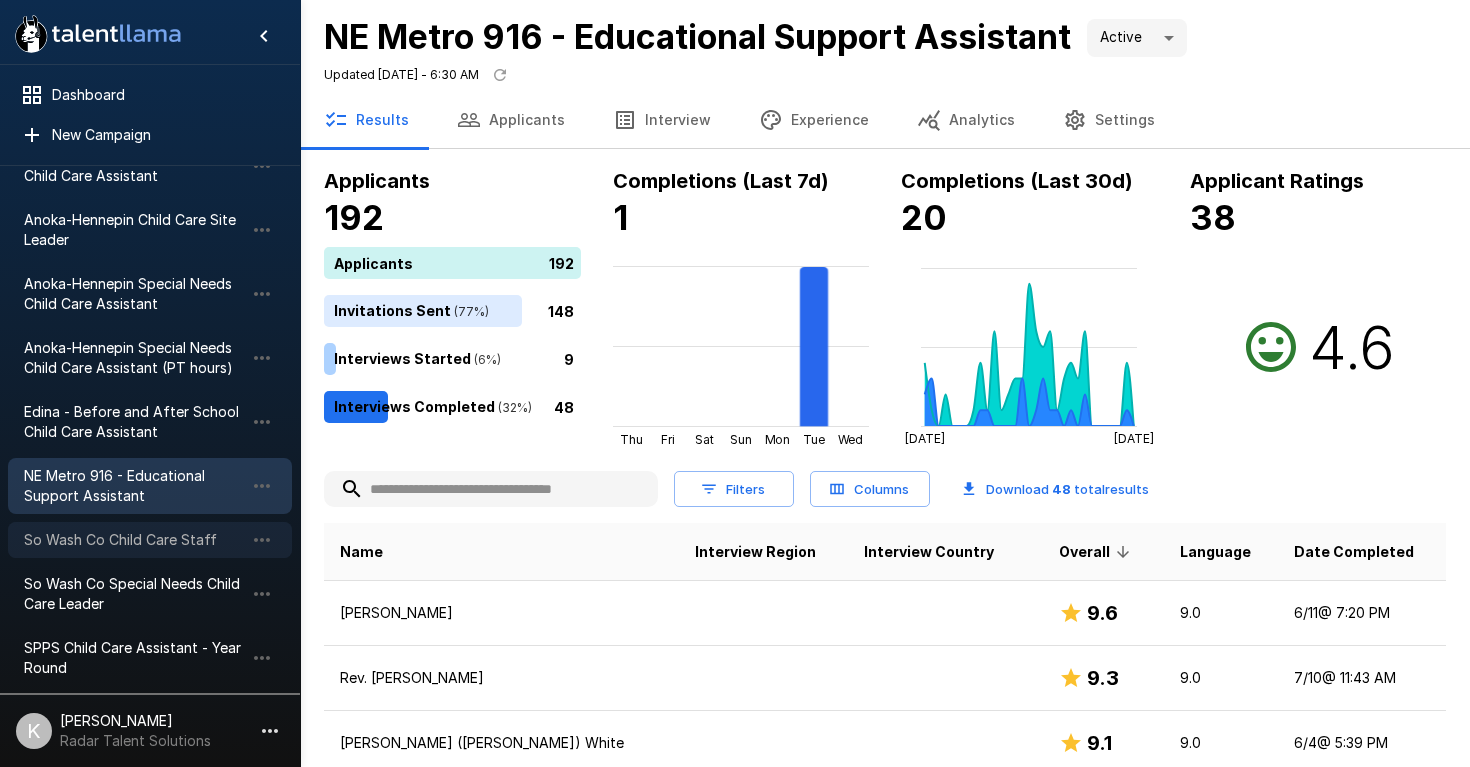 click on "So Wash Co Child Care Staff" at bounding box center [134, 540] 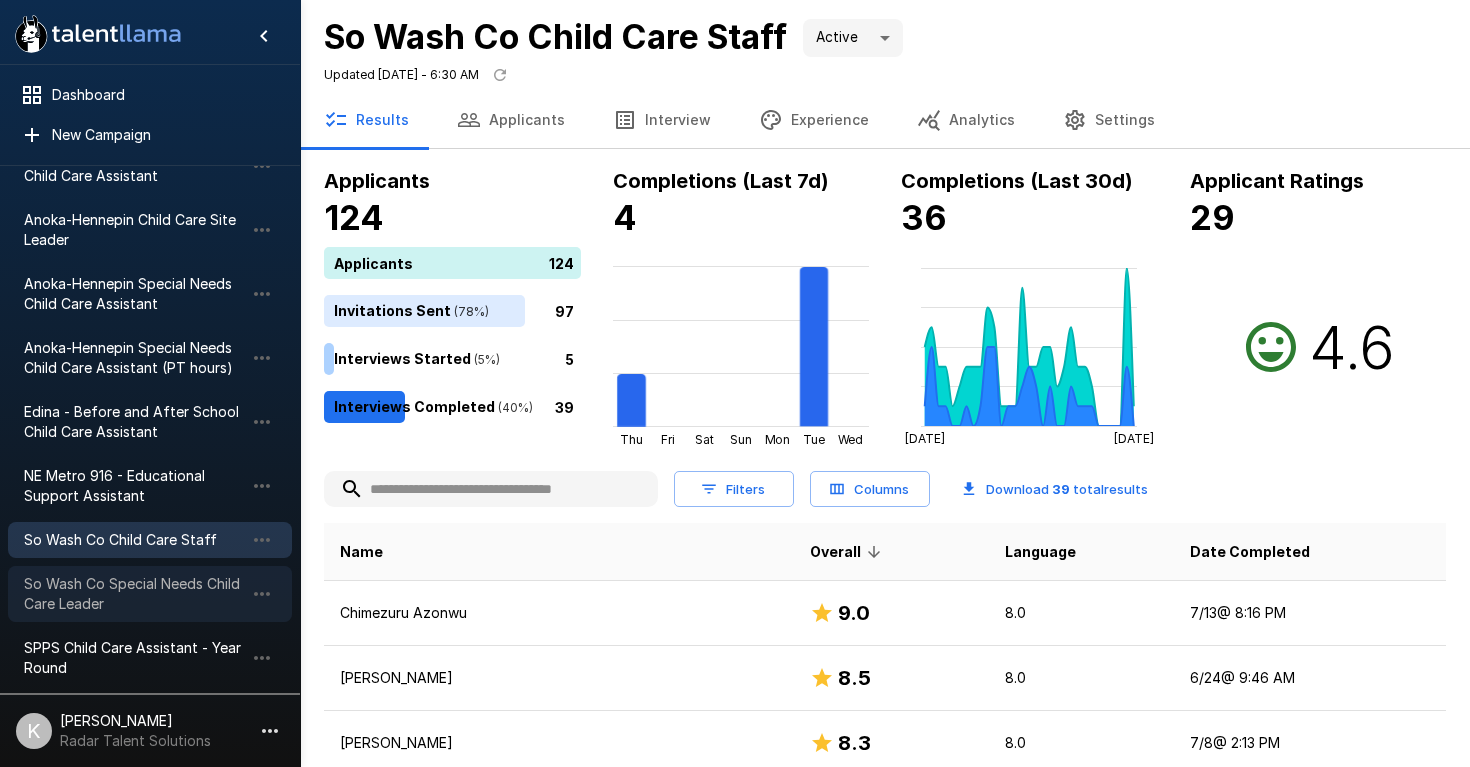 click on "So Wash Co Special Needs Child Care Leader" at bounding box center (134, 594) 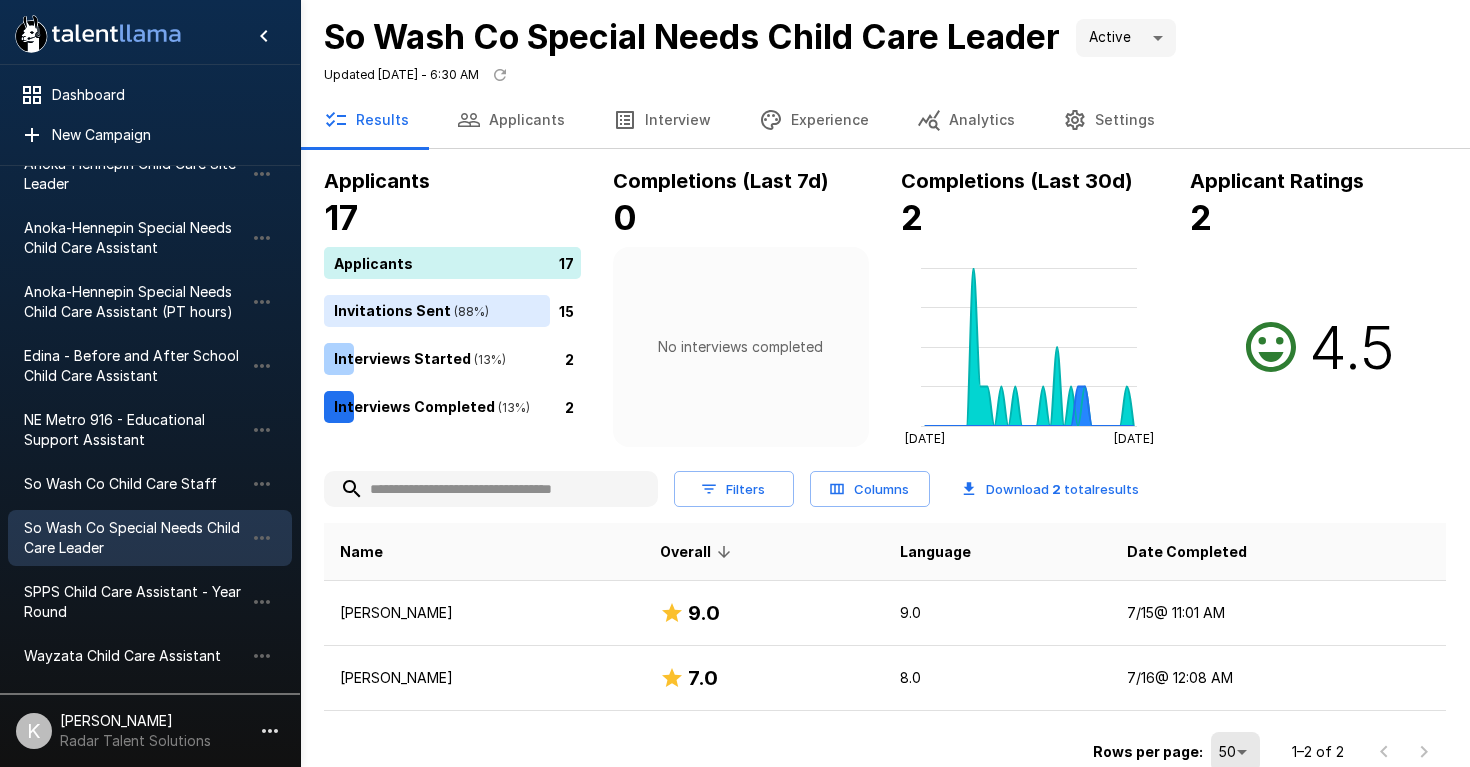 scroll, scrollTop: 210, scrollLeft: 0, axis: vertical 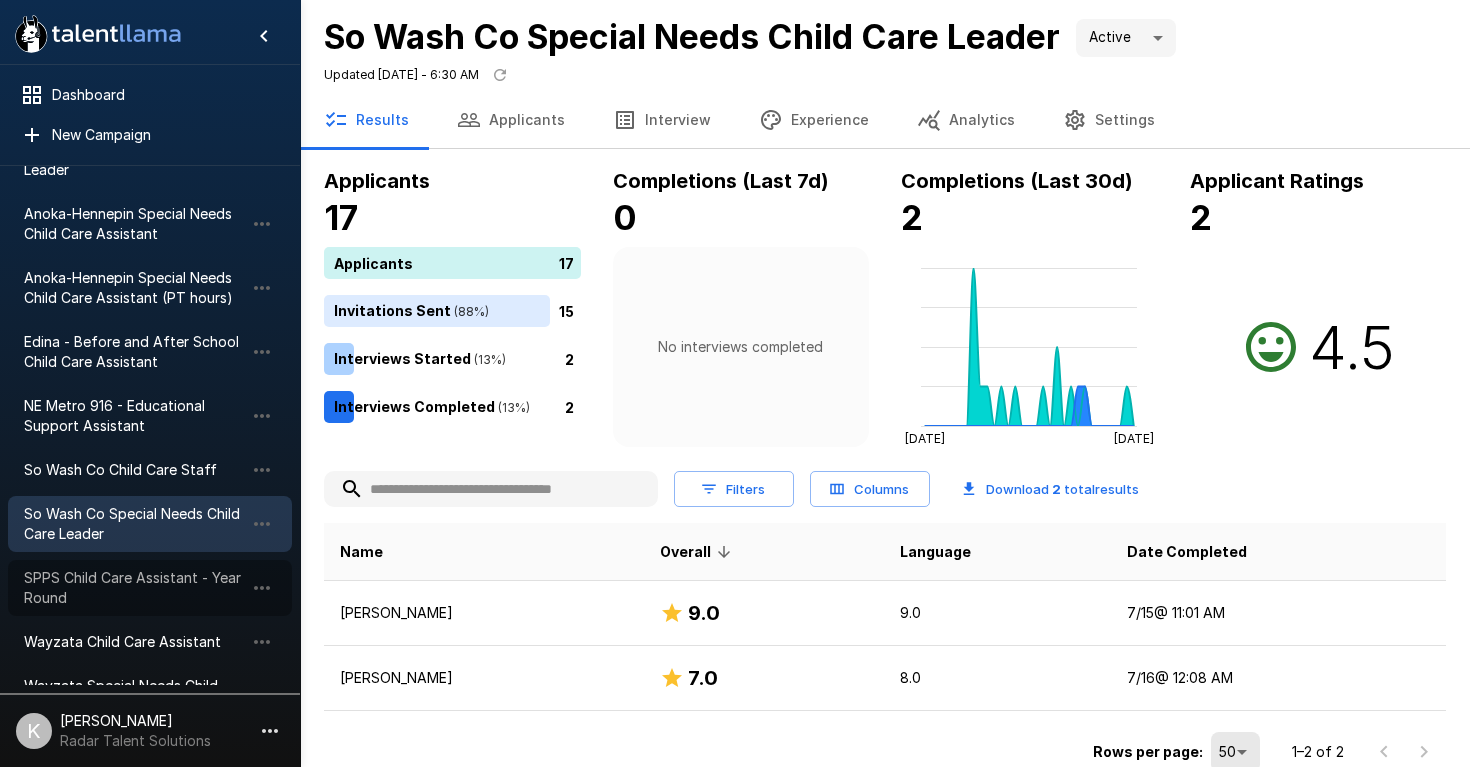 click on "SPPS Child Care Assistant - Year Round" at bounding box center [134, 588] 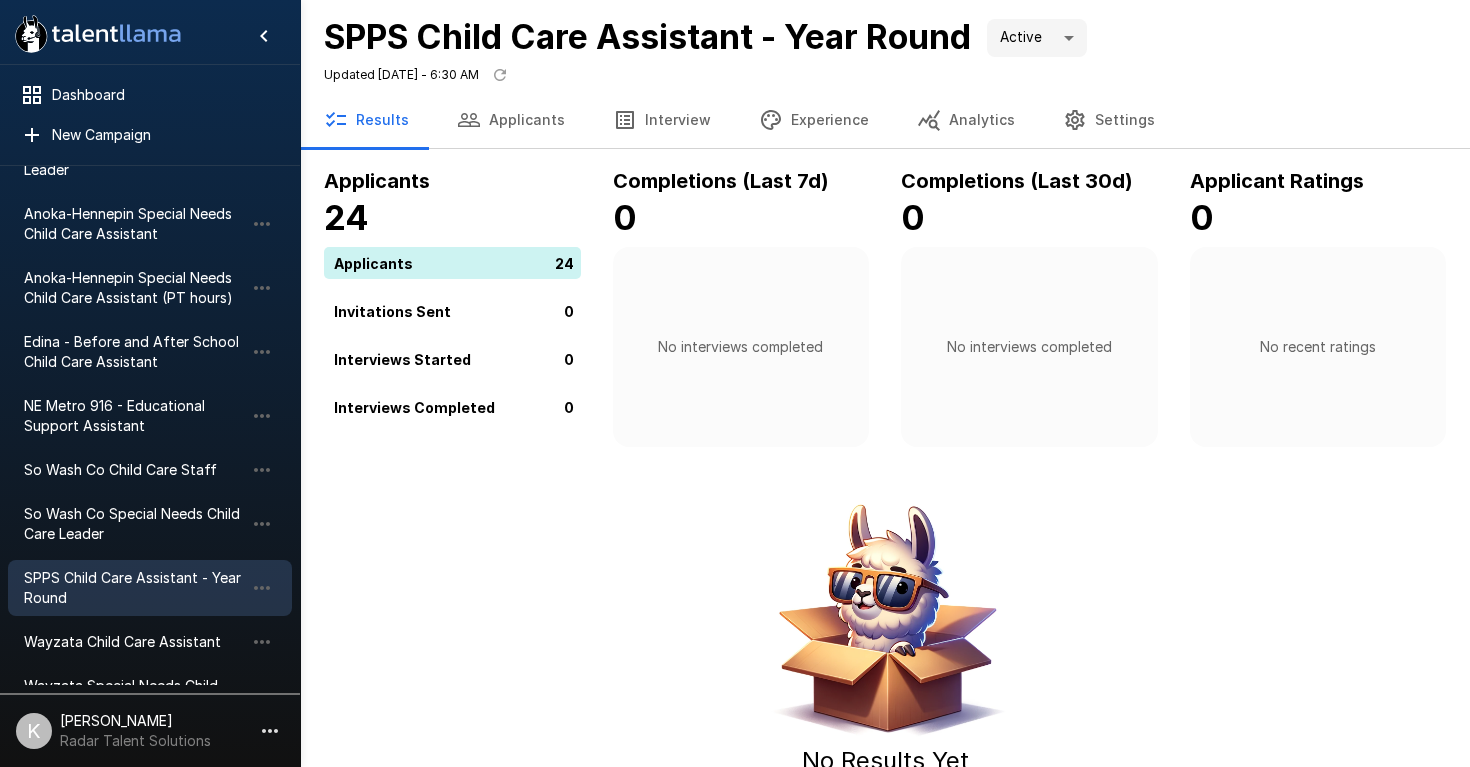 click on "Applicants" at bounding box center [511, 120] 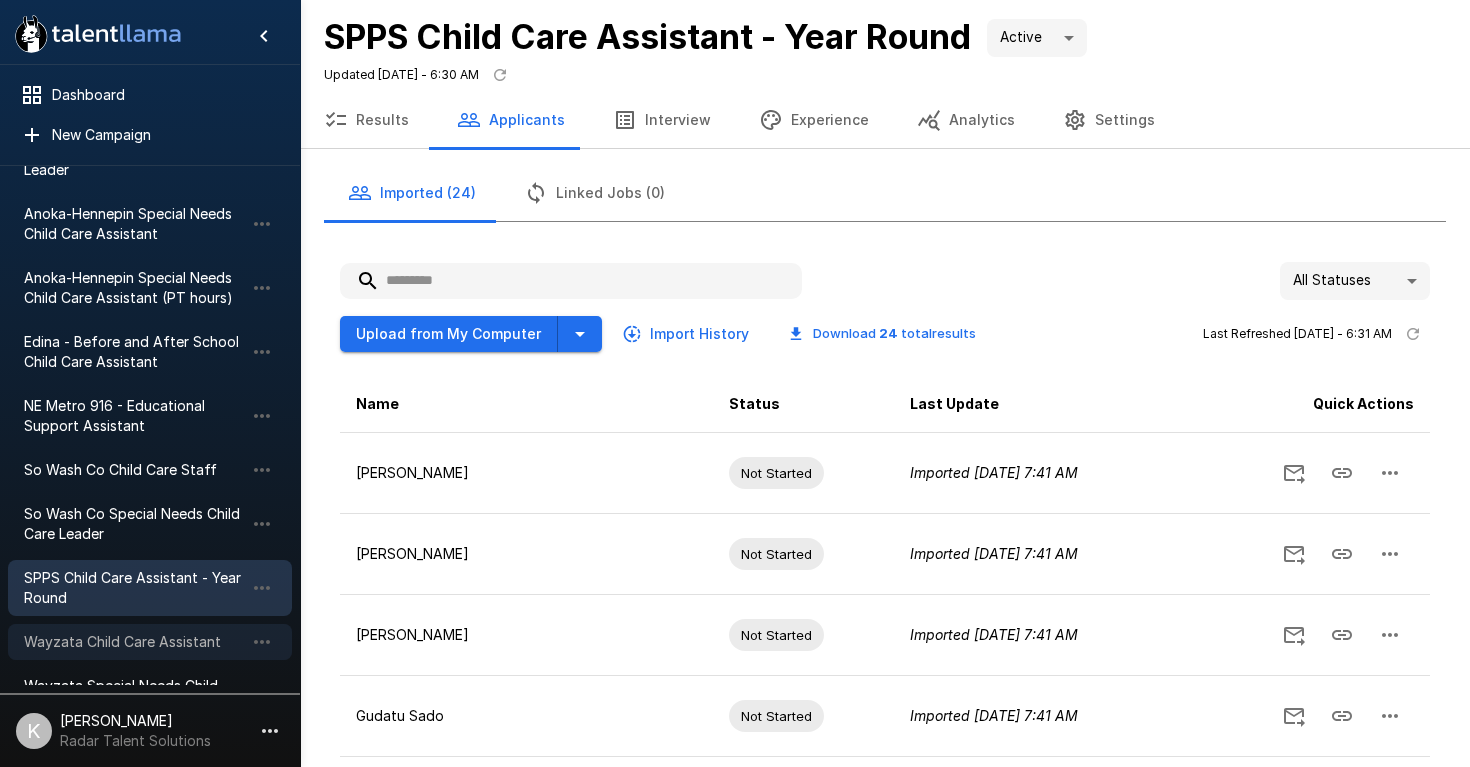 click on "Wayzata Child Care Assistant" at bounding box center (134, 642) 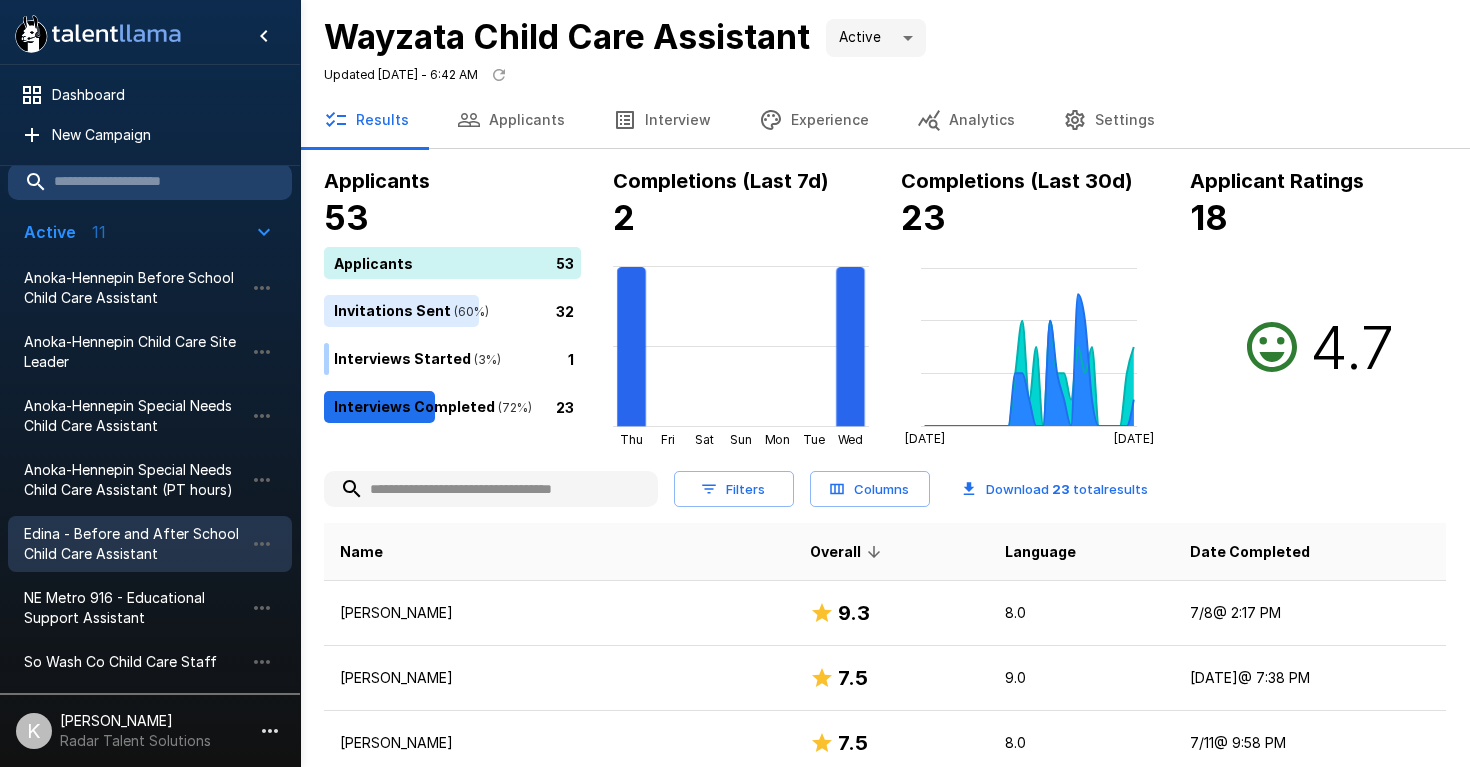 scroll, scrollTop: 0, scrollLeft: 0, axis: both 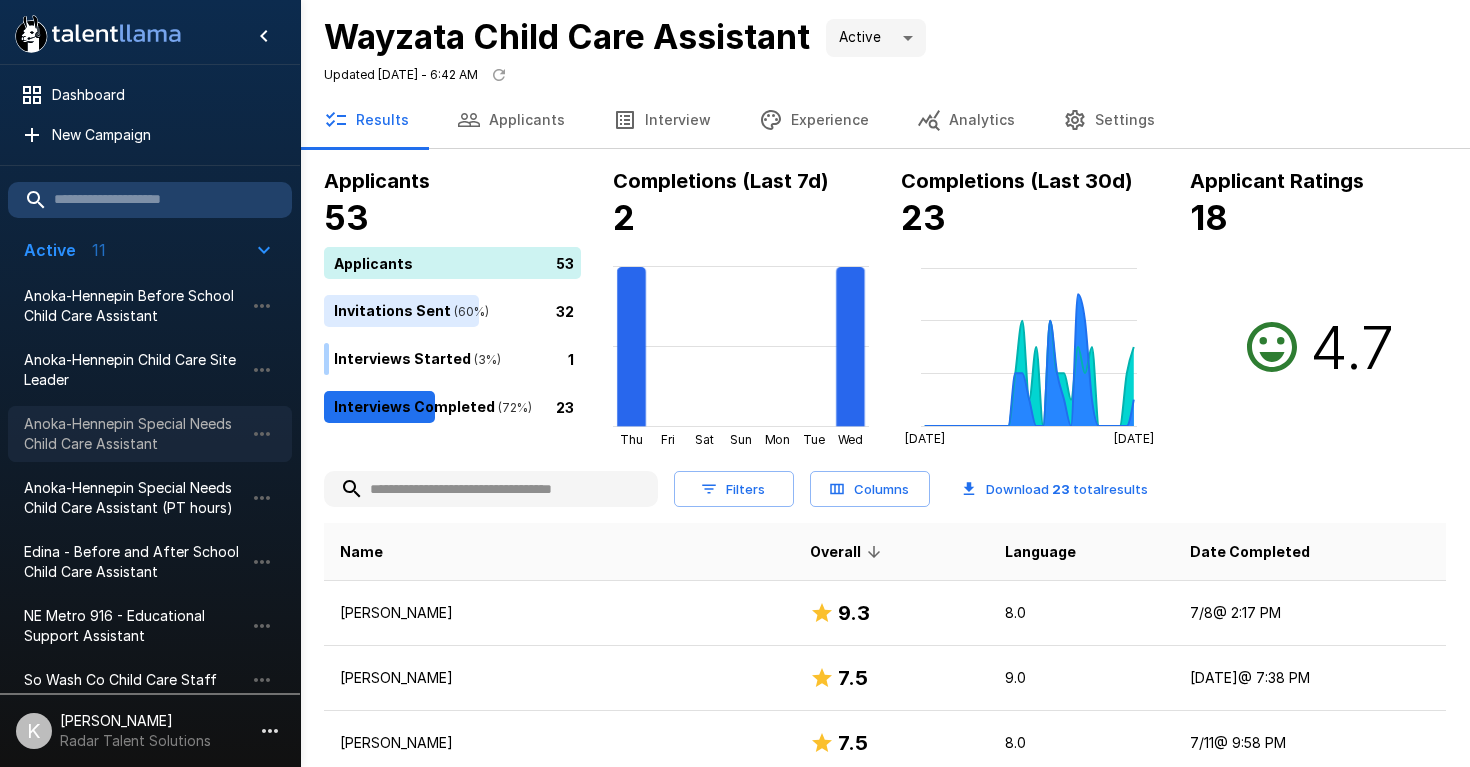 click on "Anoka-Hennepin Special Needs Child Care Assistant" at bounding box center (134, 434) 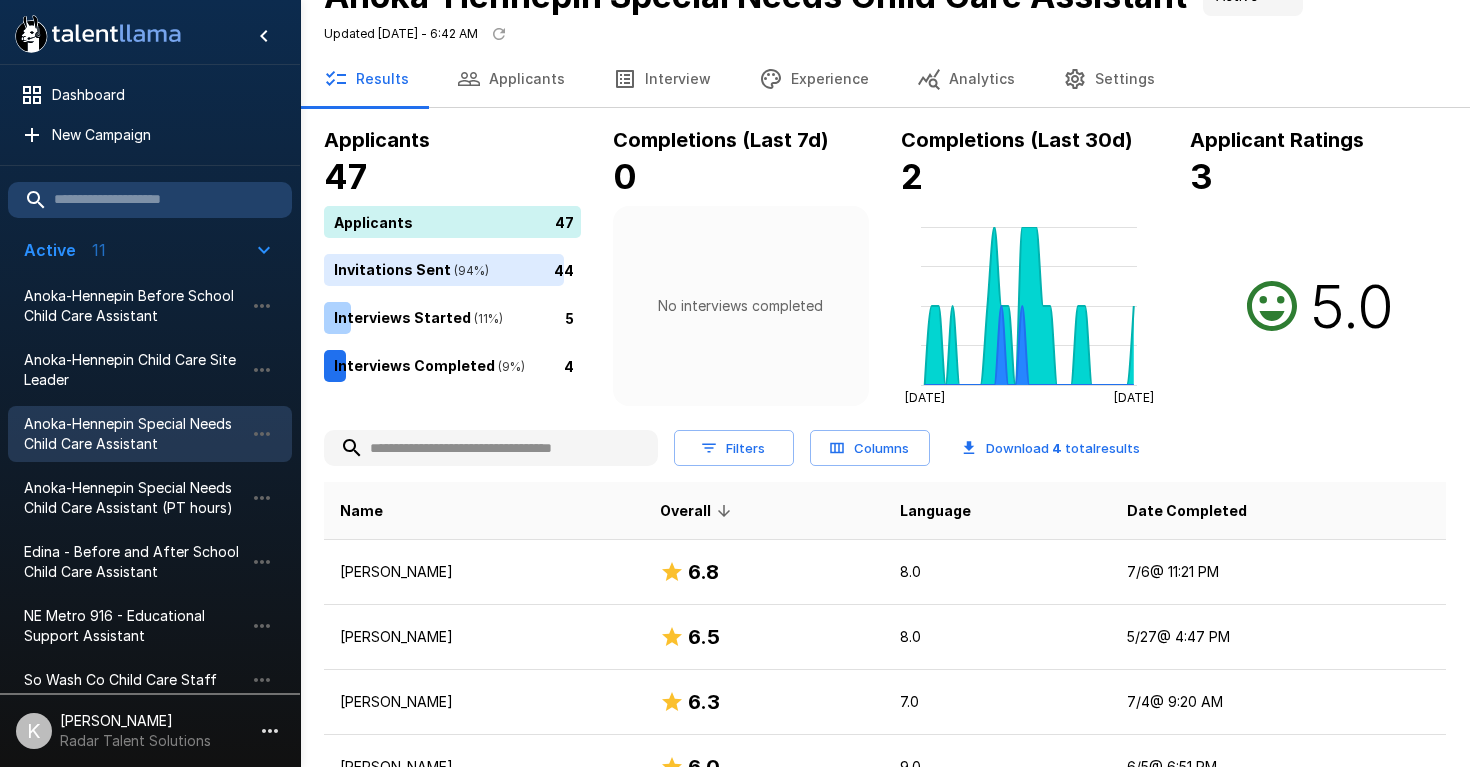 scroll, scrollTop: 0, scrollLeft: 0, axis: both 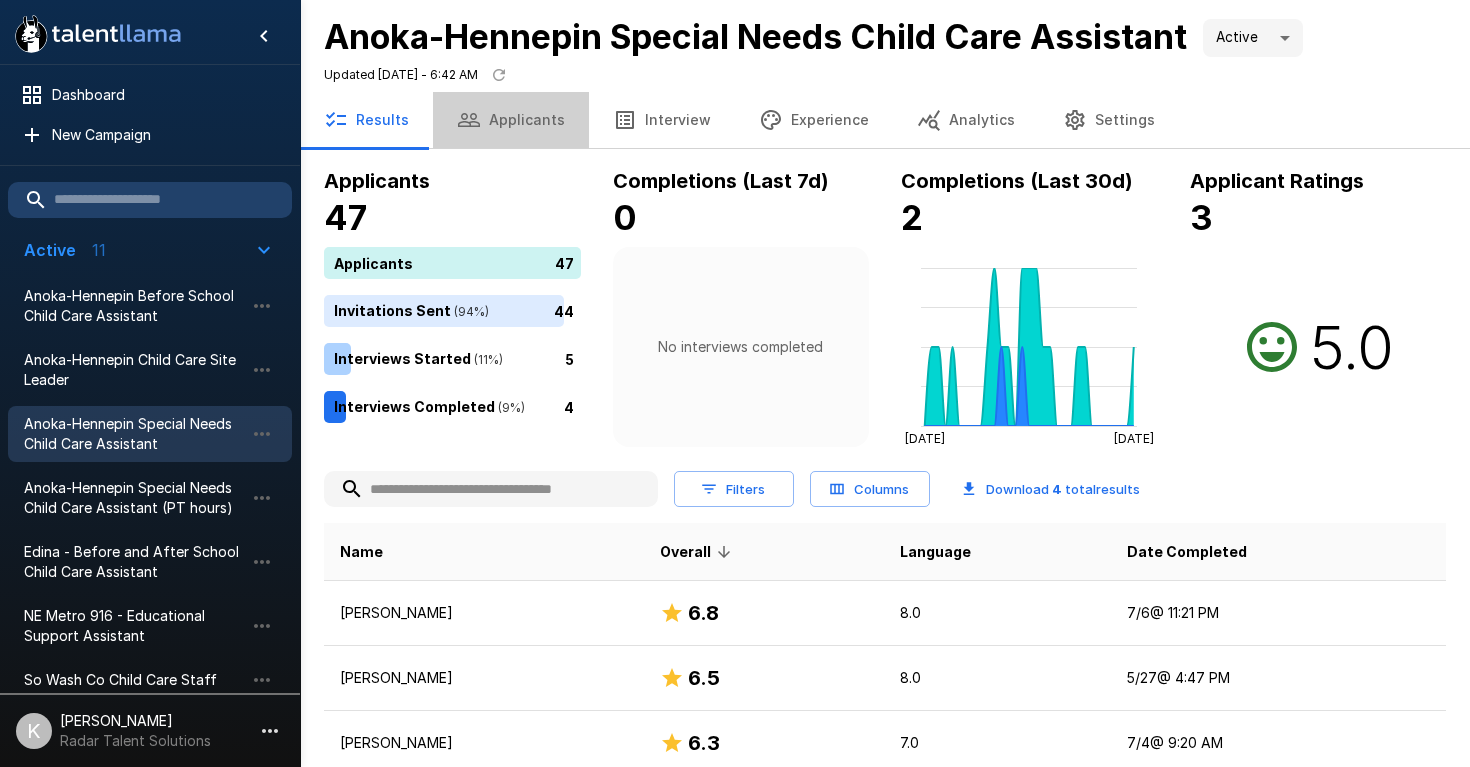 click on "Applicants" at bounding box center [511, 120] 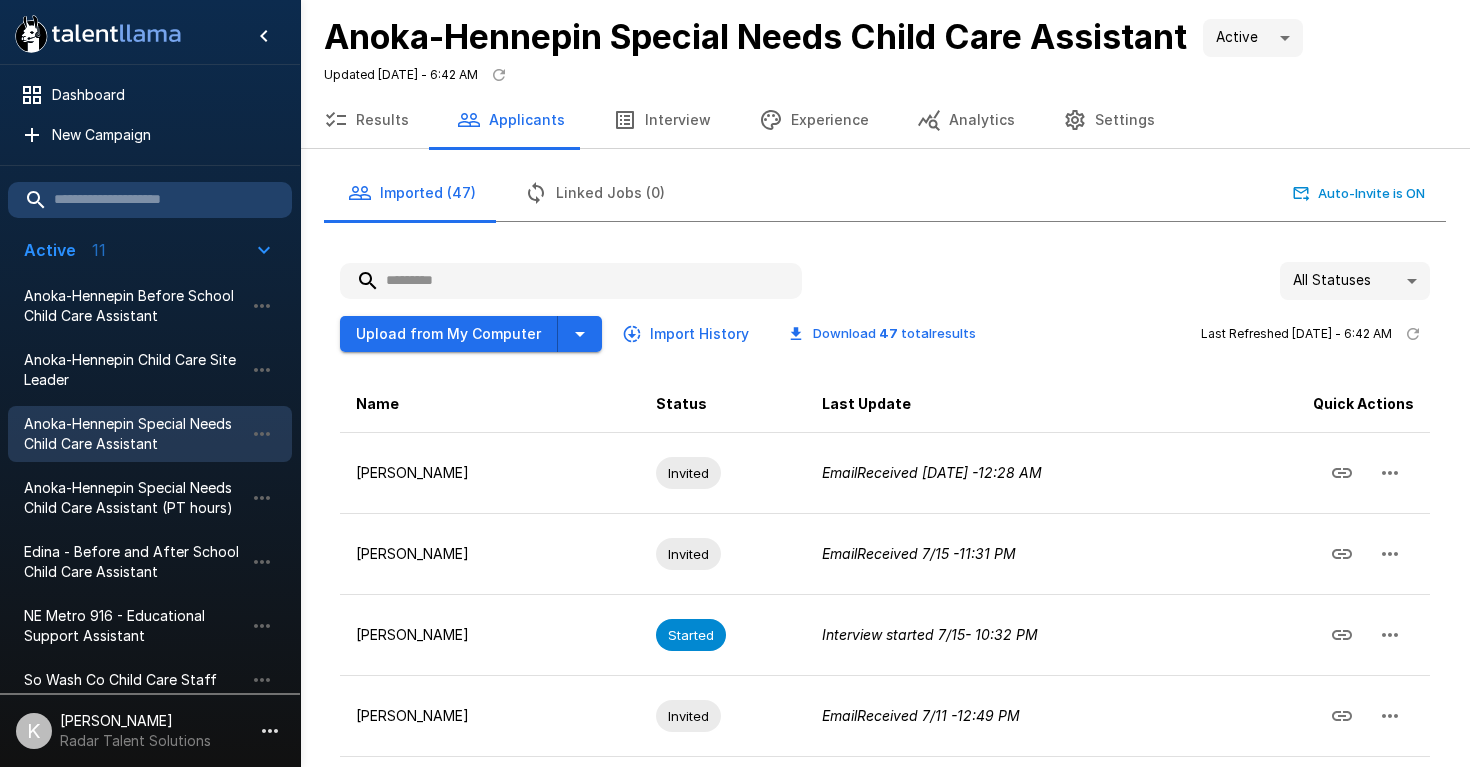 click at bounding box center [571, 281] 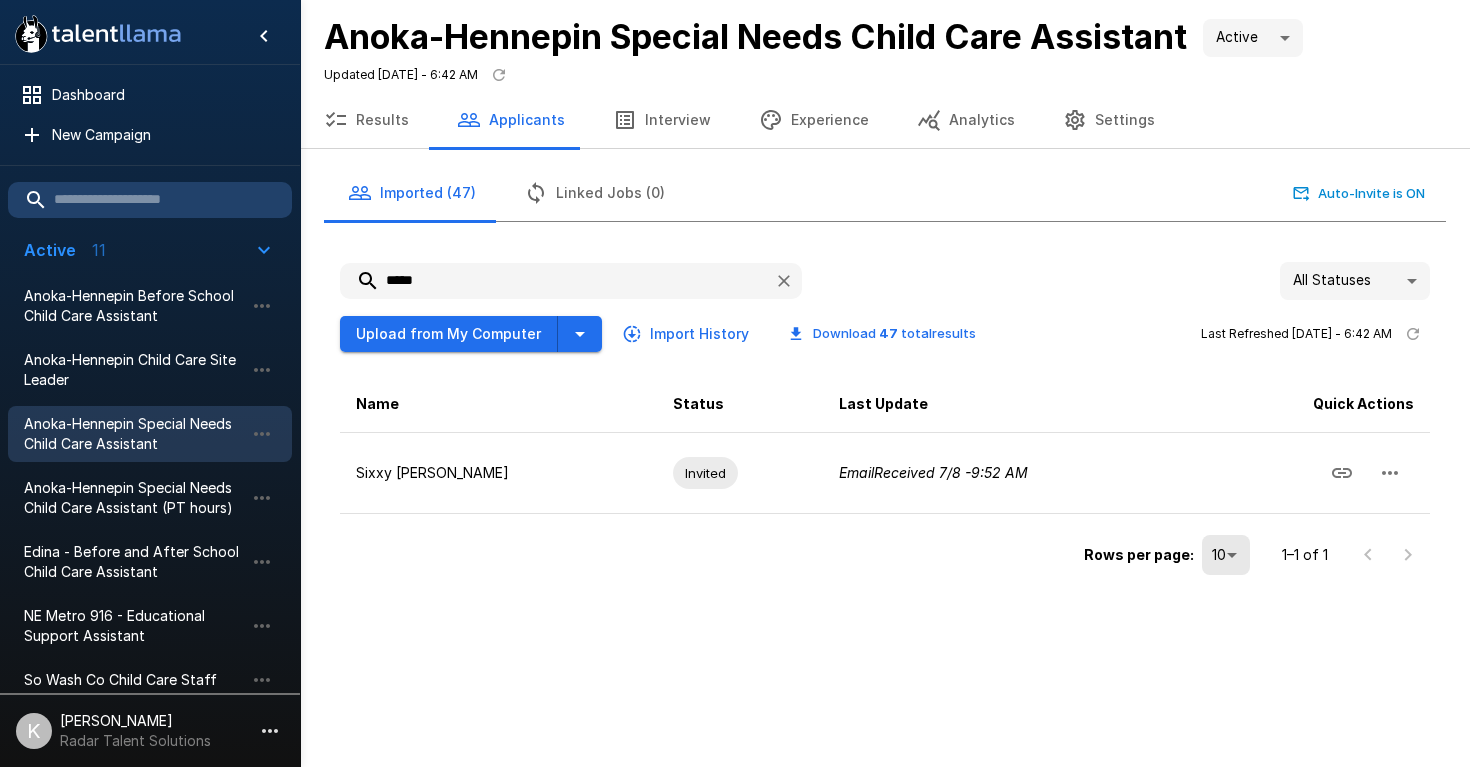type on "*****" 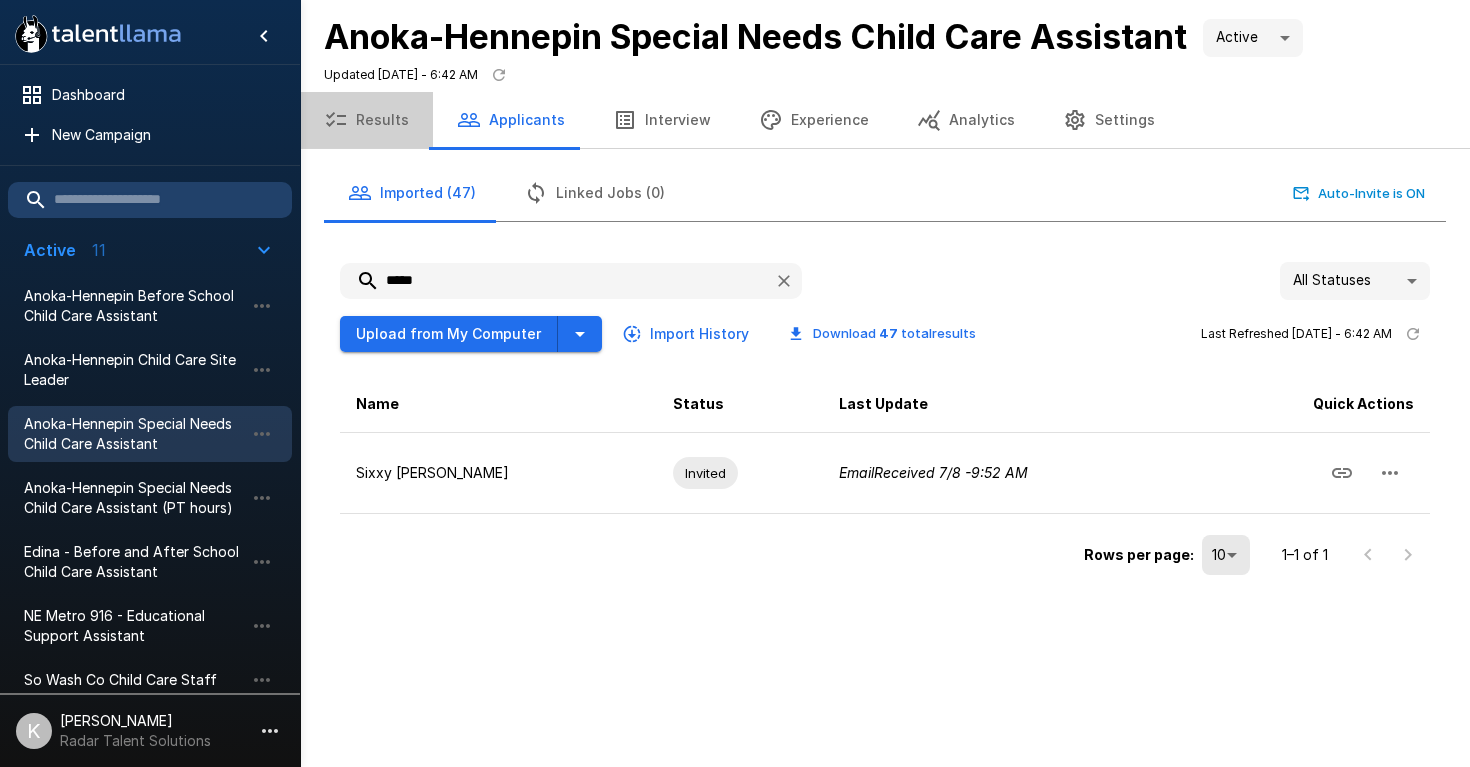click on "Results" at bounding box center [366, 120] 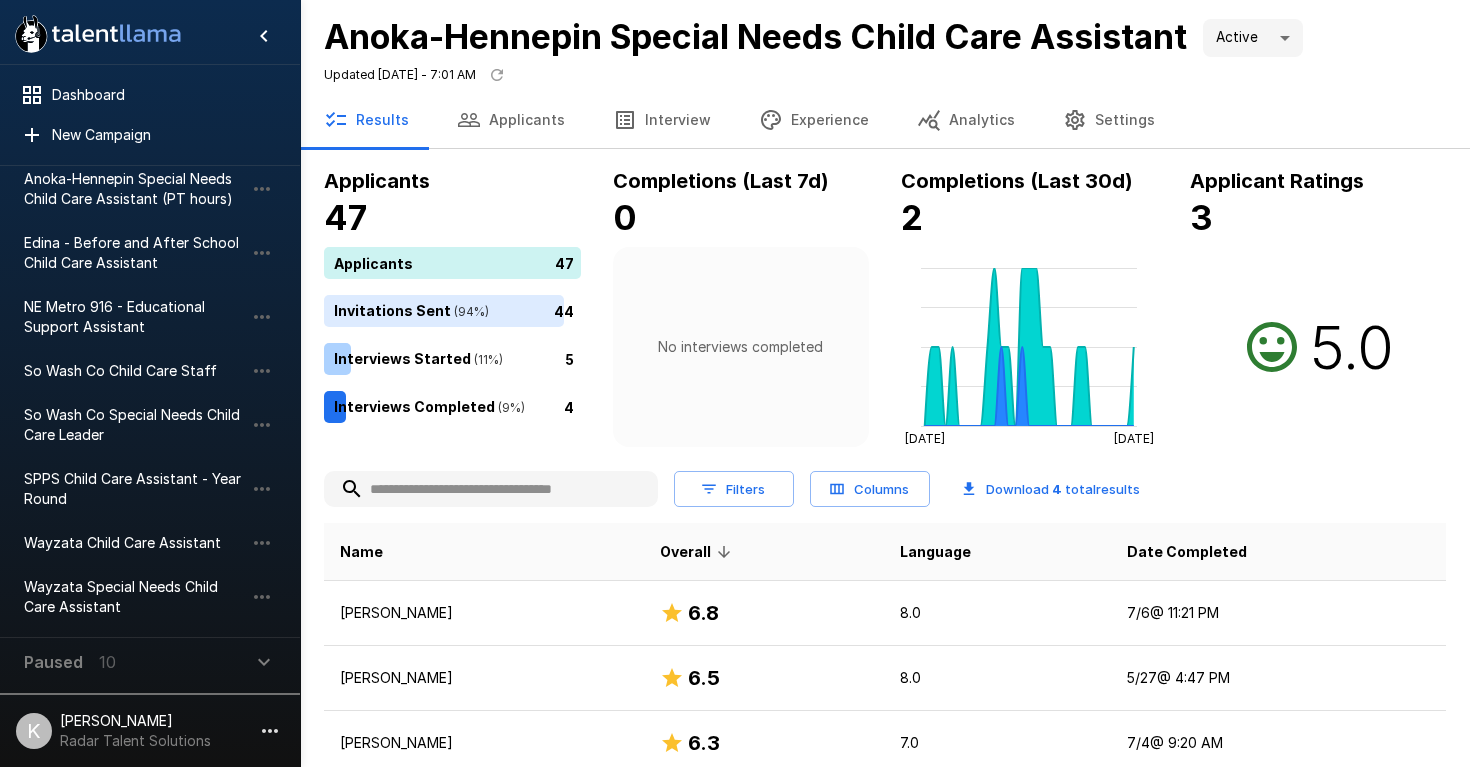 scroll, scrollTop: 454, scrollLeft: 0, axis: vertical 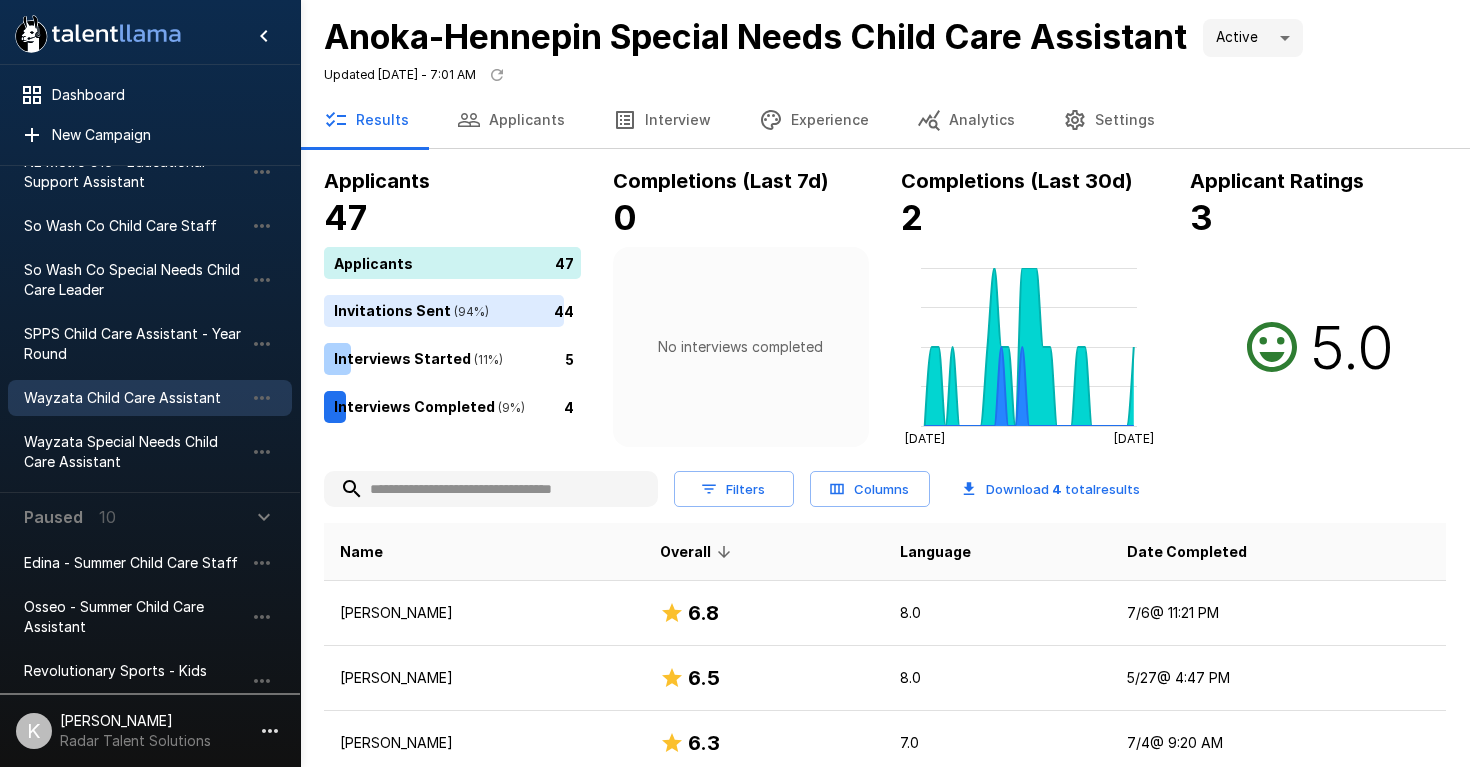 click on "Wayzata Child Care Assistant" at bounding box center [134, 398] 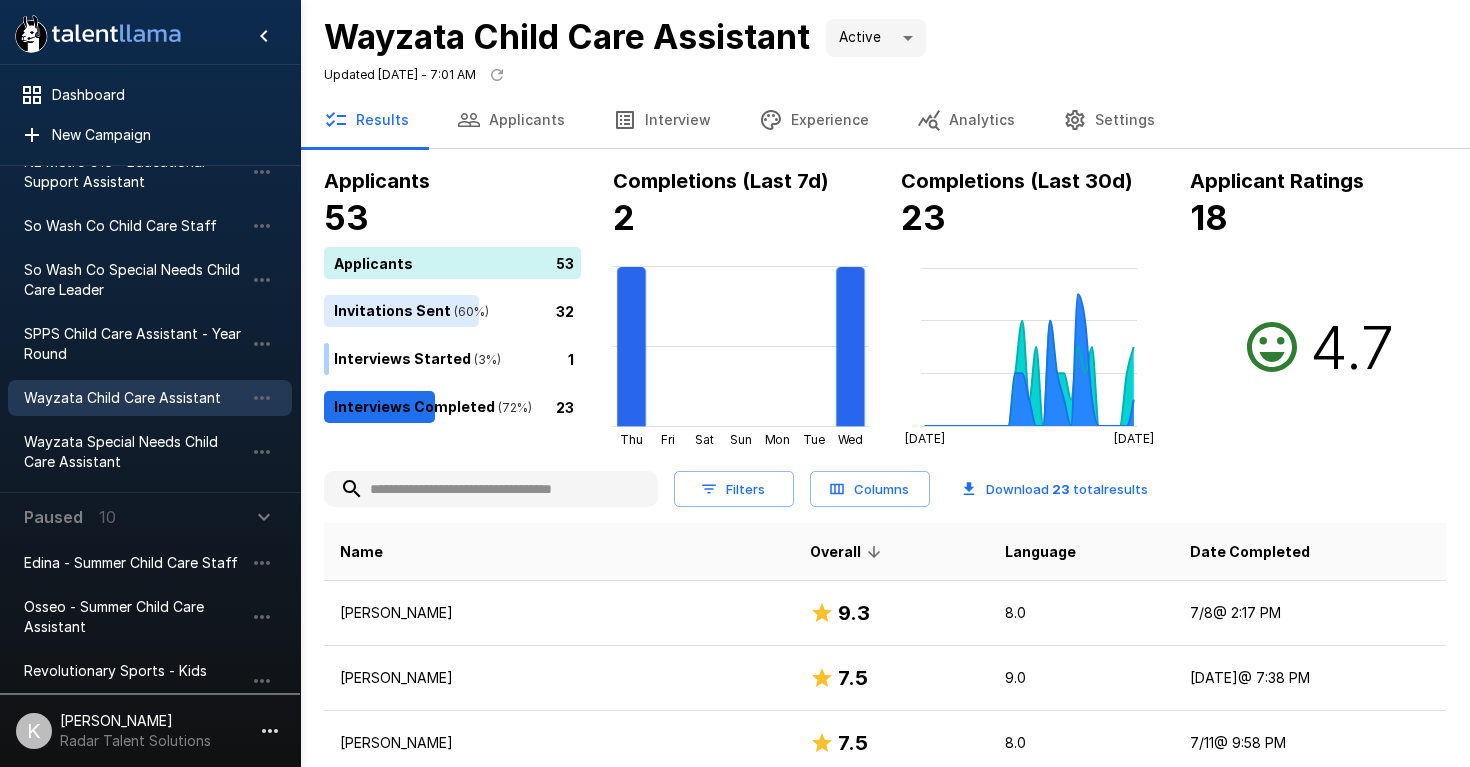 click on "Experience" at bounding box center (814, 120) 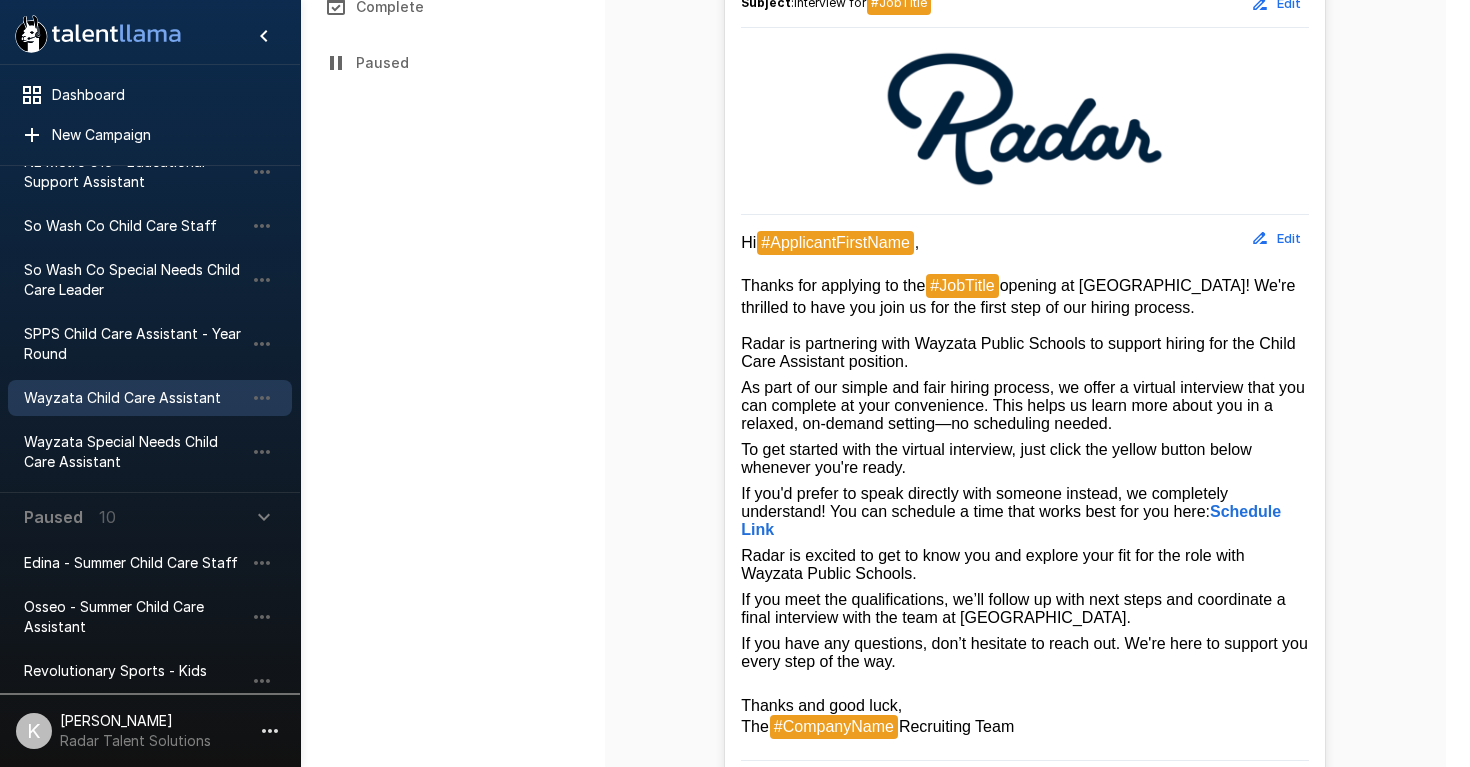 scroll, scrollTop: 539, scrollLeft: 0, axis: vertical 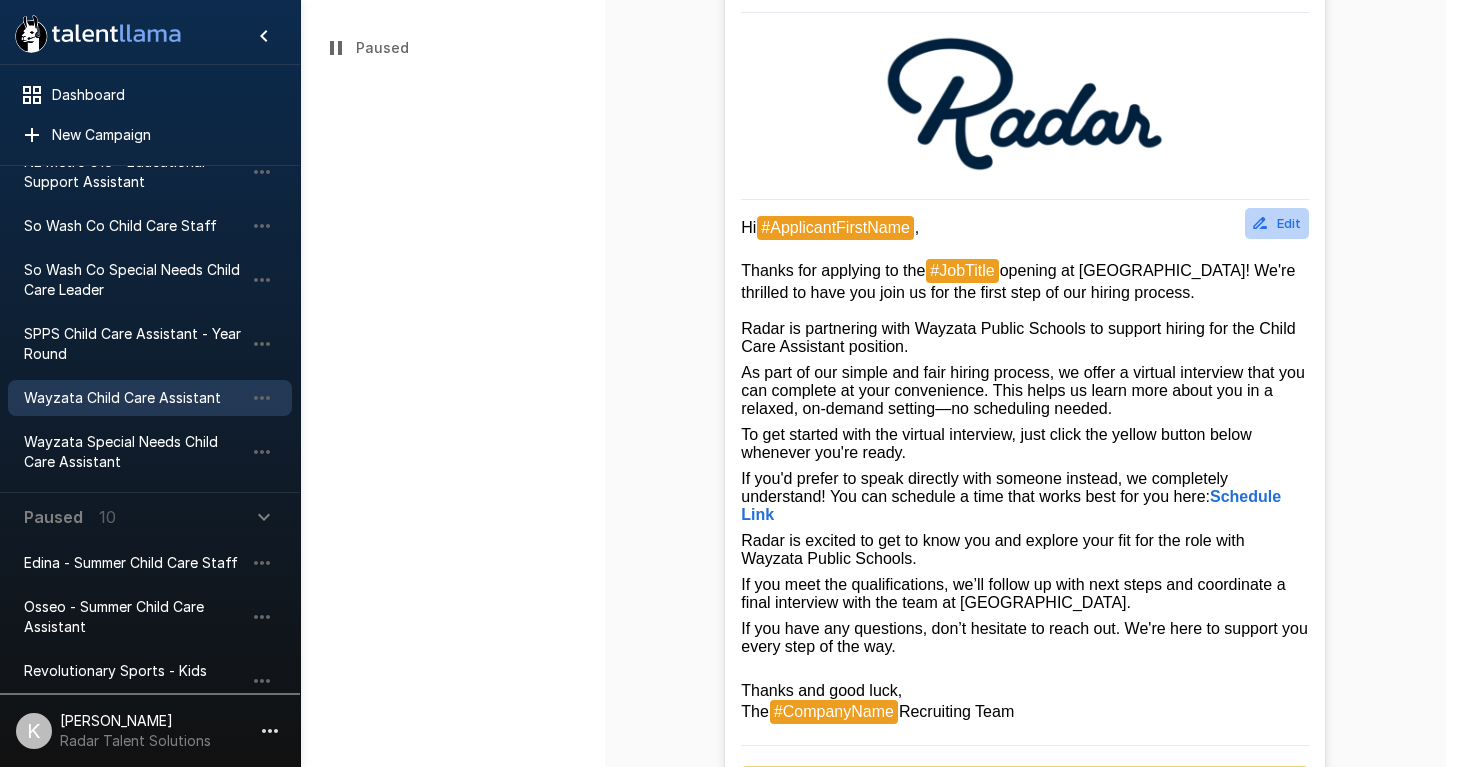 click 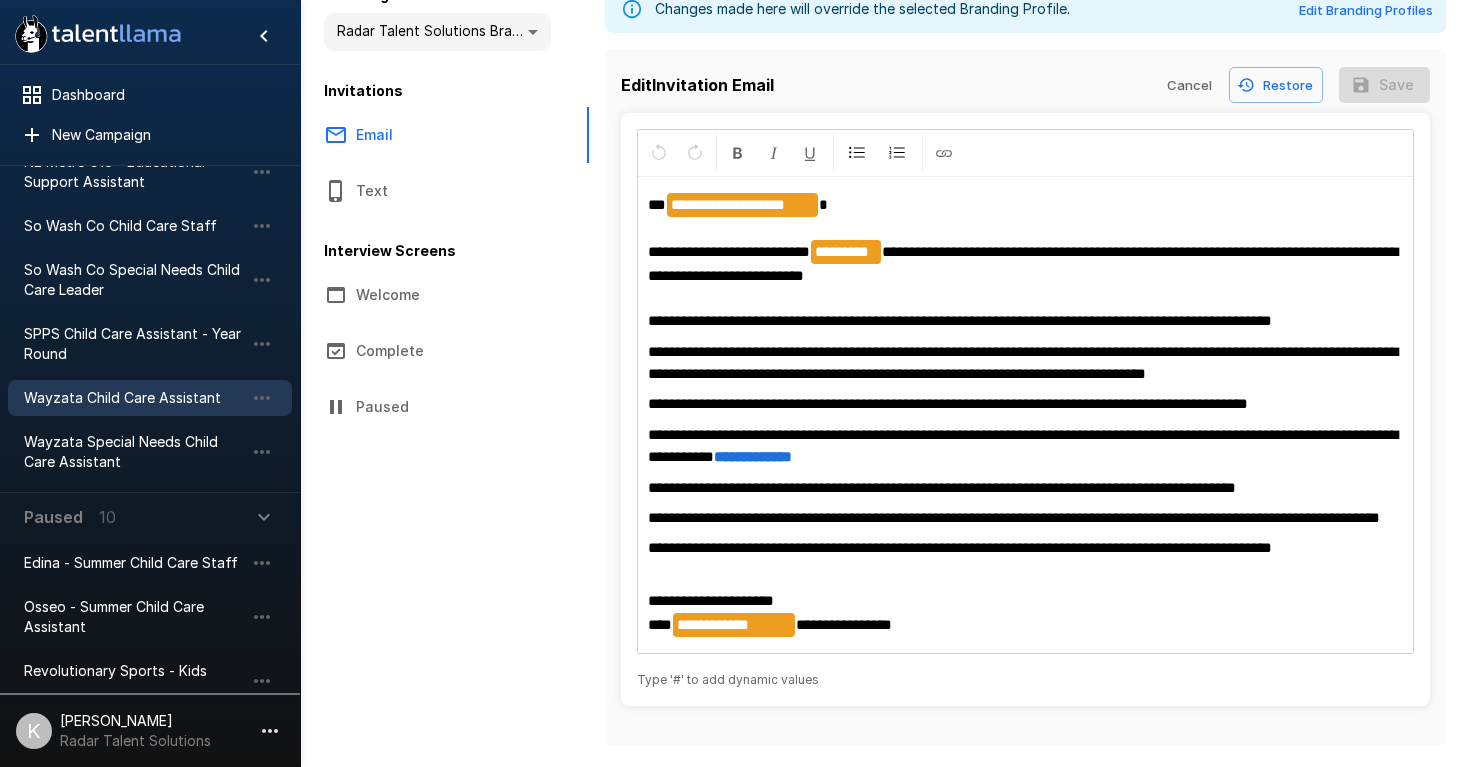 scroll, scrollTop: 188, scrollLeft: 0, axis: vertical 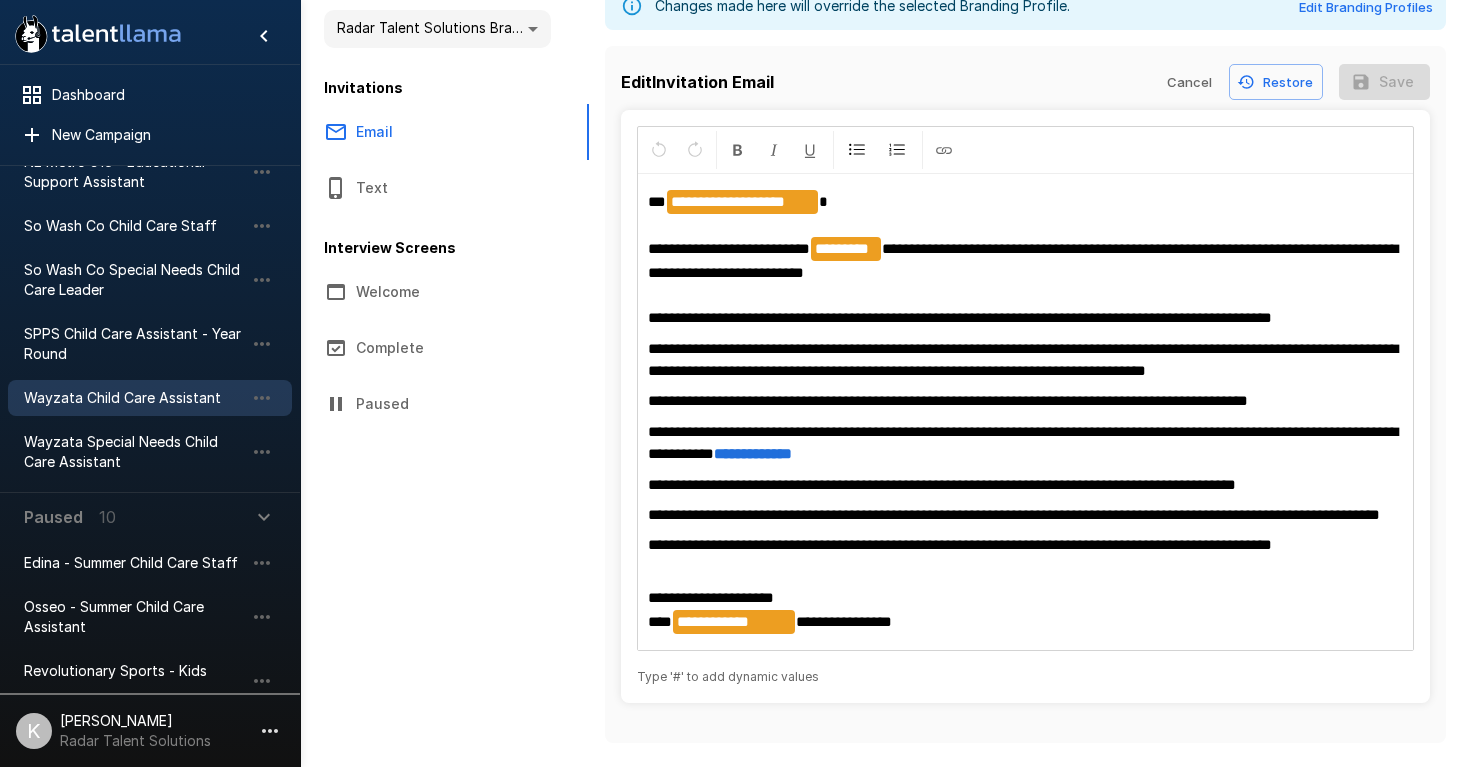 click on "**********" at bounding box center (1023, 359) 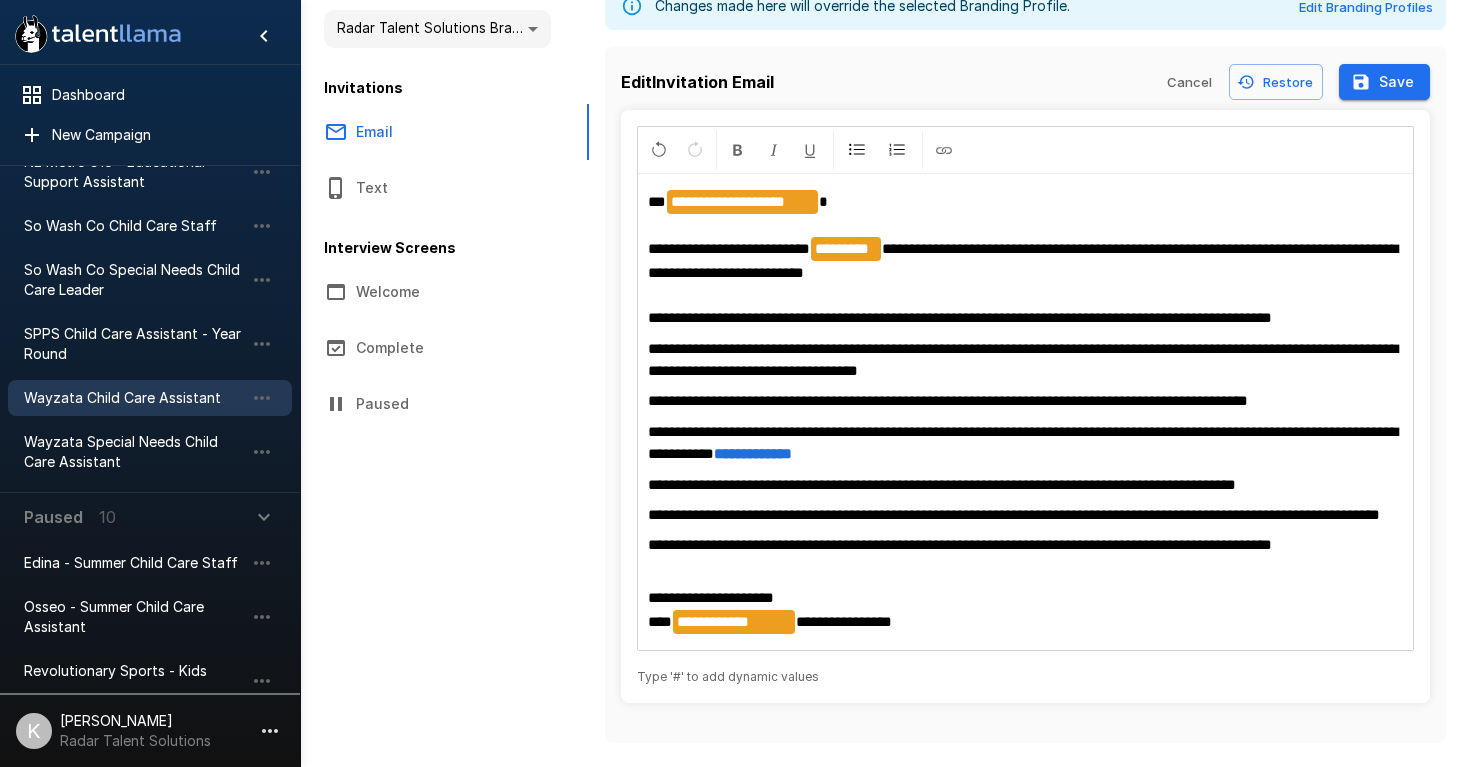type 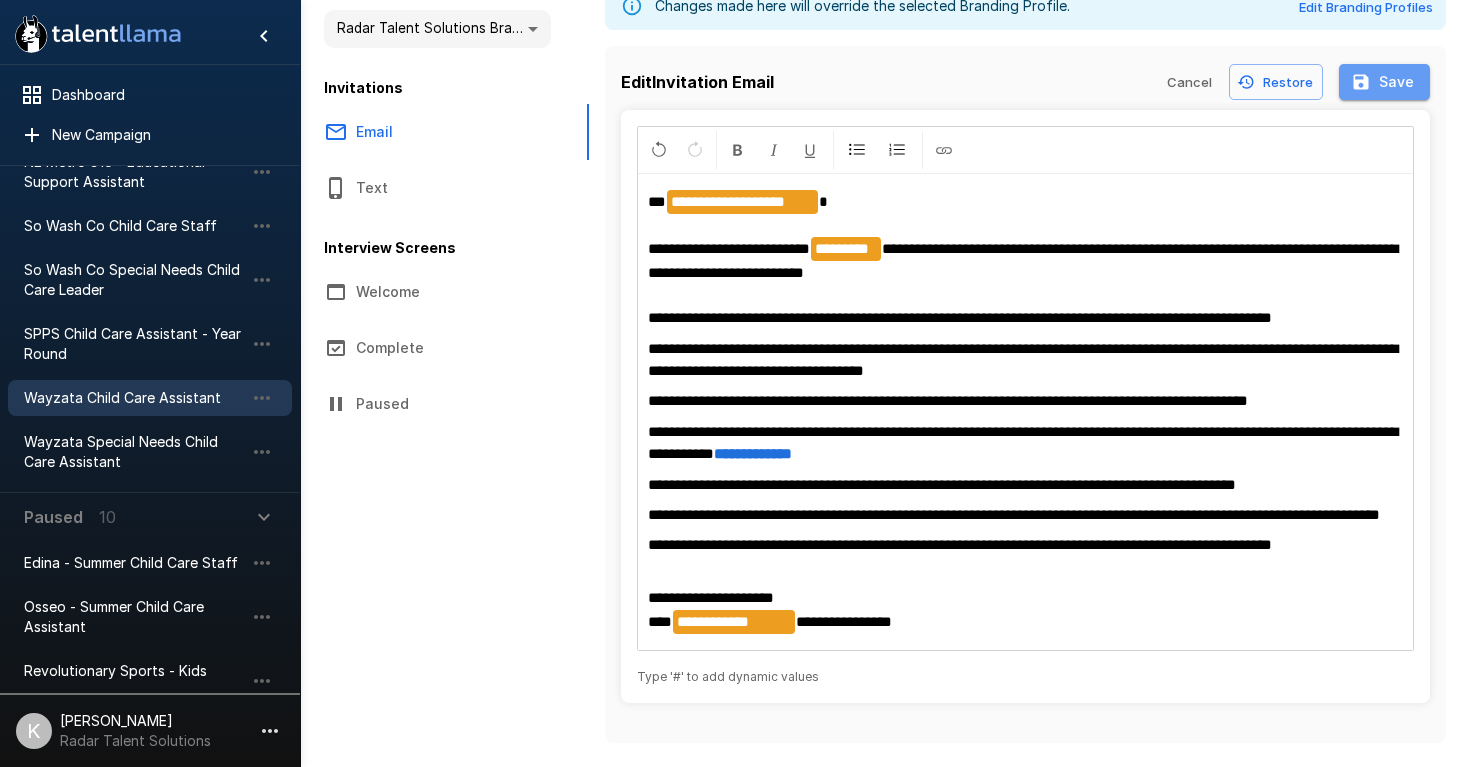 click on "Save" at bounding box center [1384, 82] 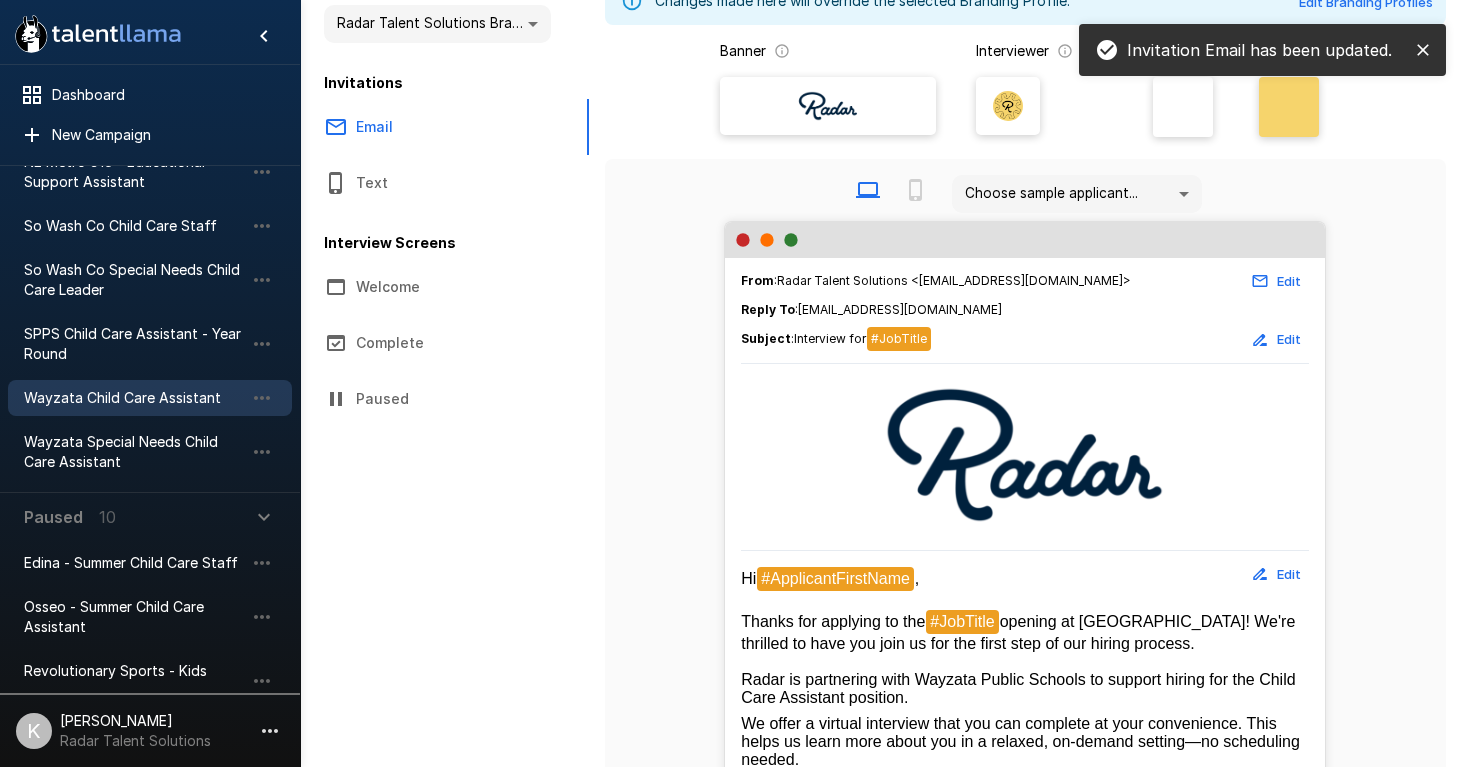 scroll, scrollTop: 0, scrollLeft: 0, axis: both 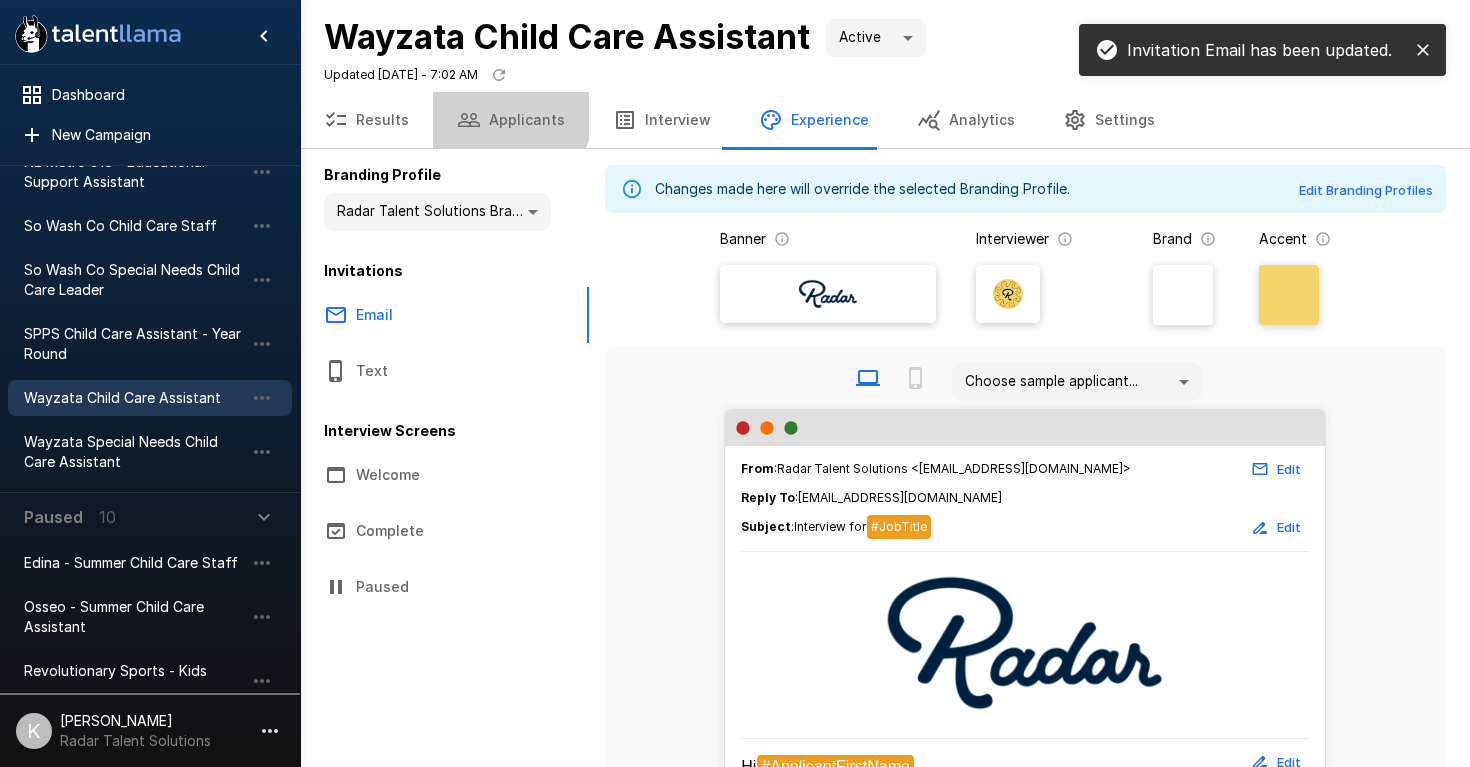 click on "Applicants" at bounding box center (511, 120) 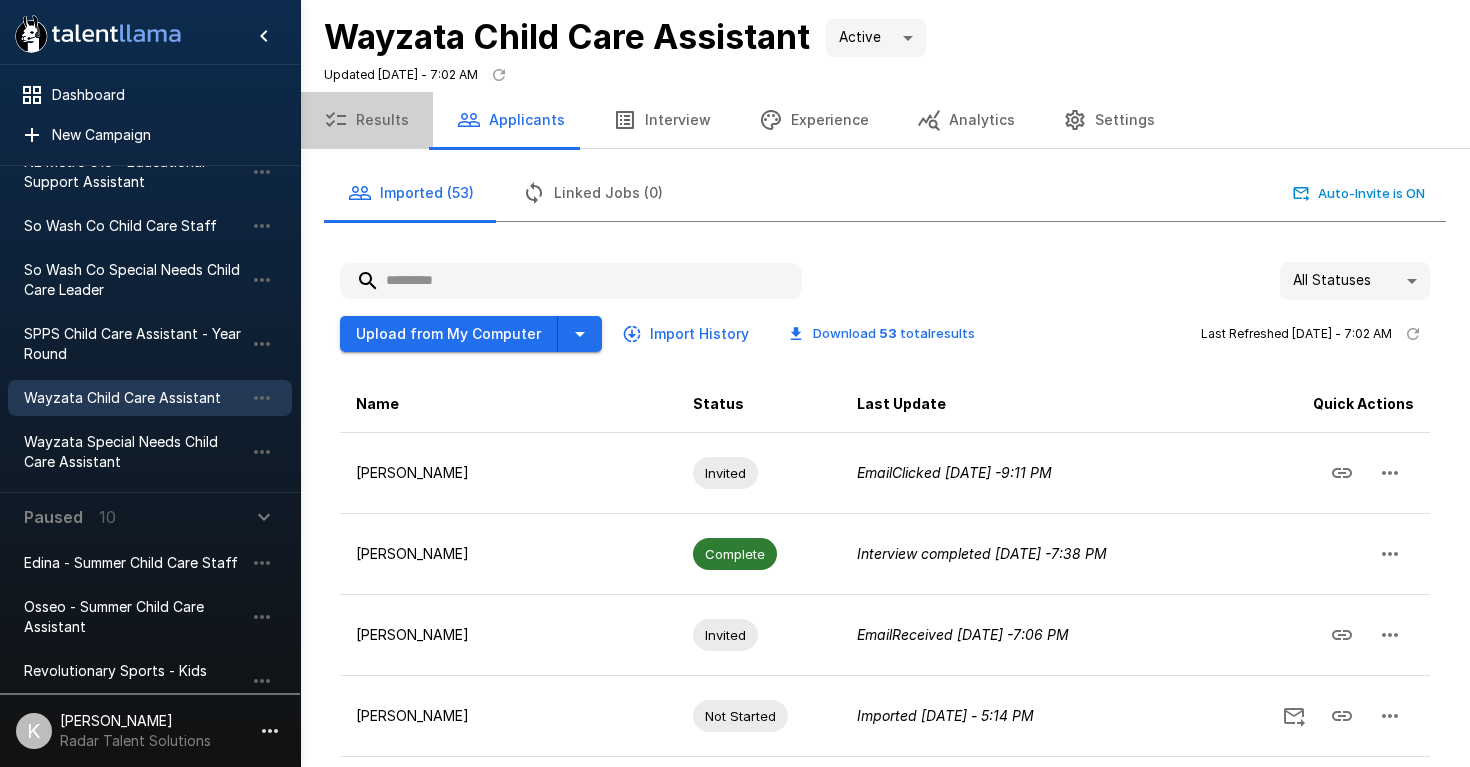 click on "Results" at bounding box center (366, 120) 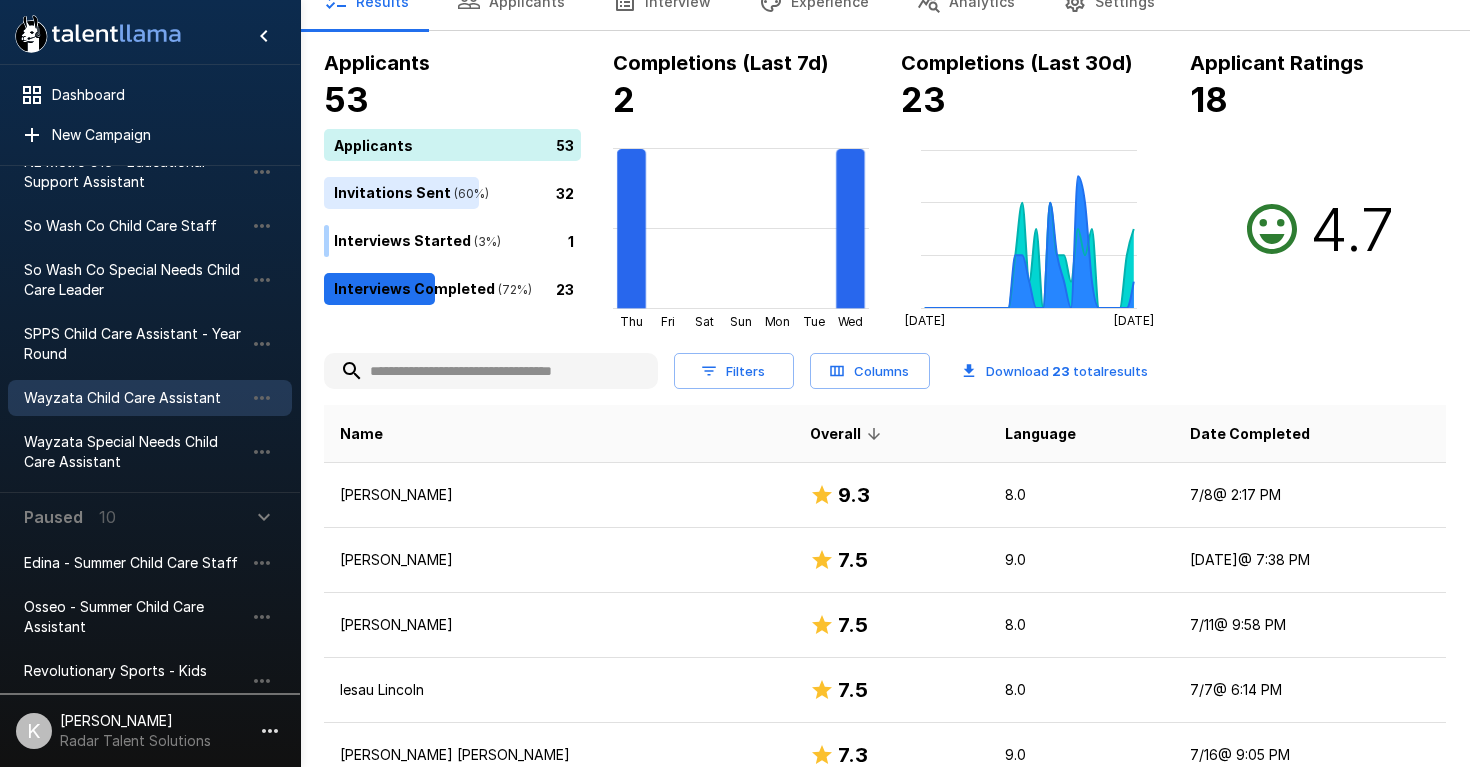 scroll, scrollTop: 87, scrollLeft: 0, axis: vertical 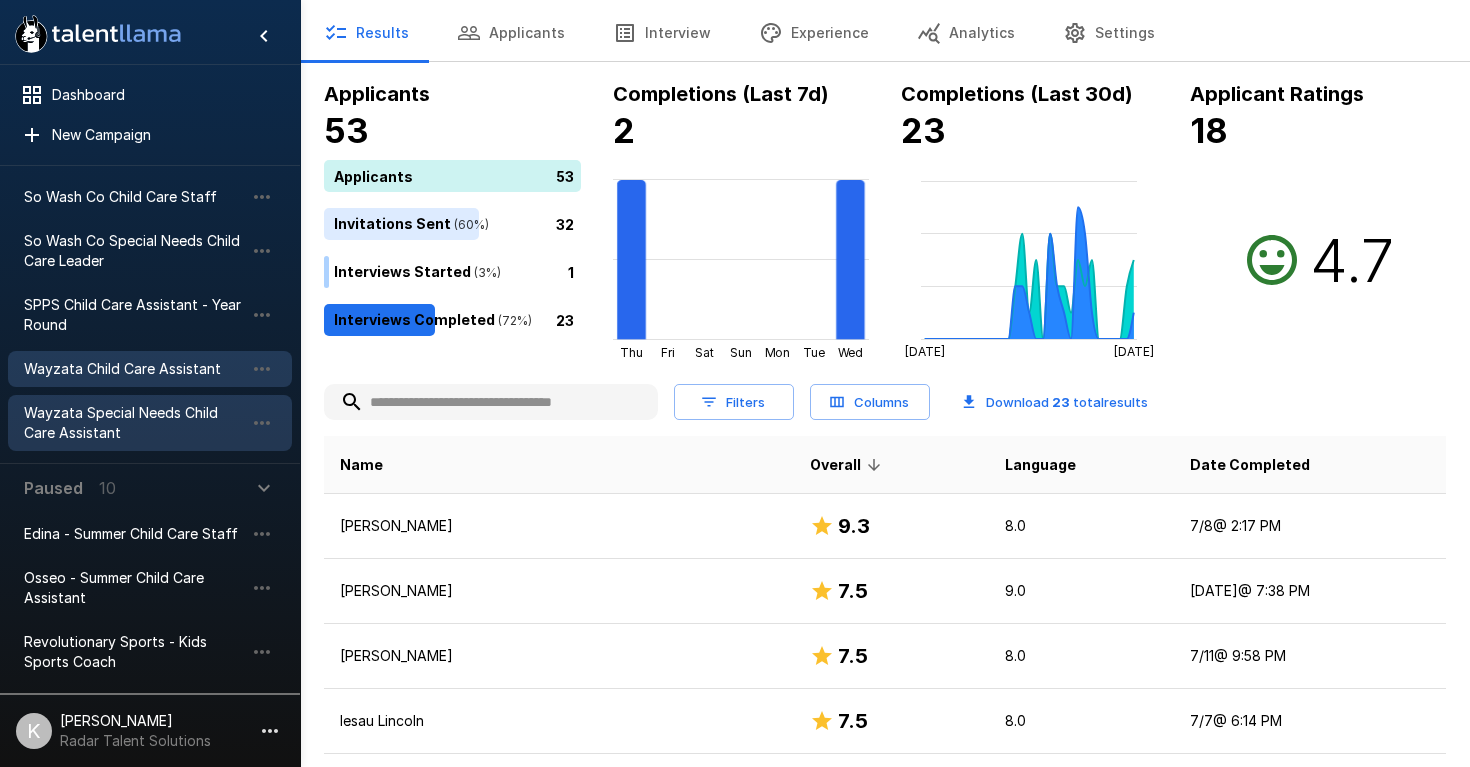 click on "Wayzata Special Needs Child Care Assistant" at bounding box center [134, 423] 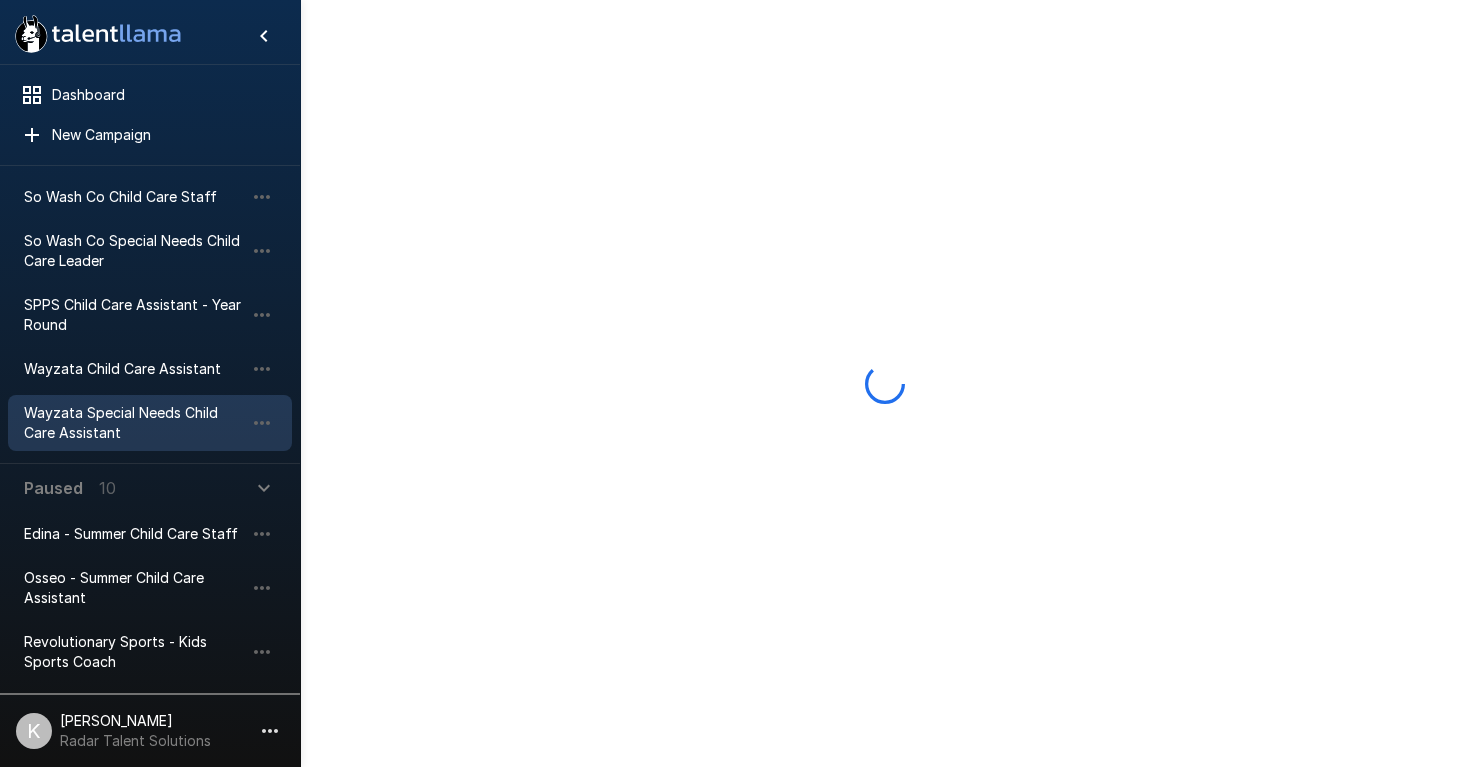 scroll, scrollTop: 0, scrollLeft: 0, axis: both 